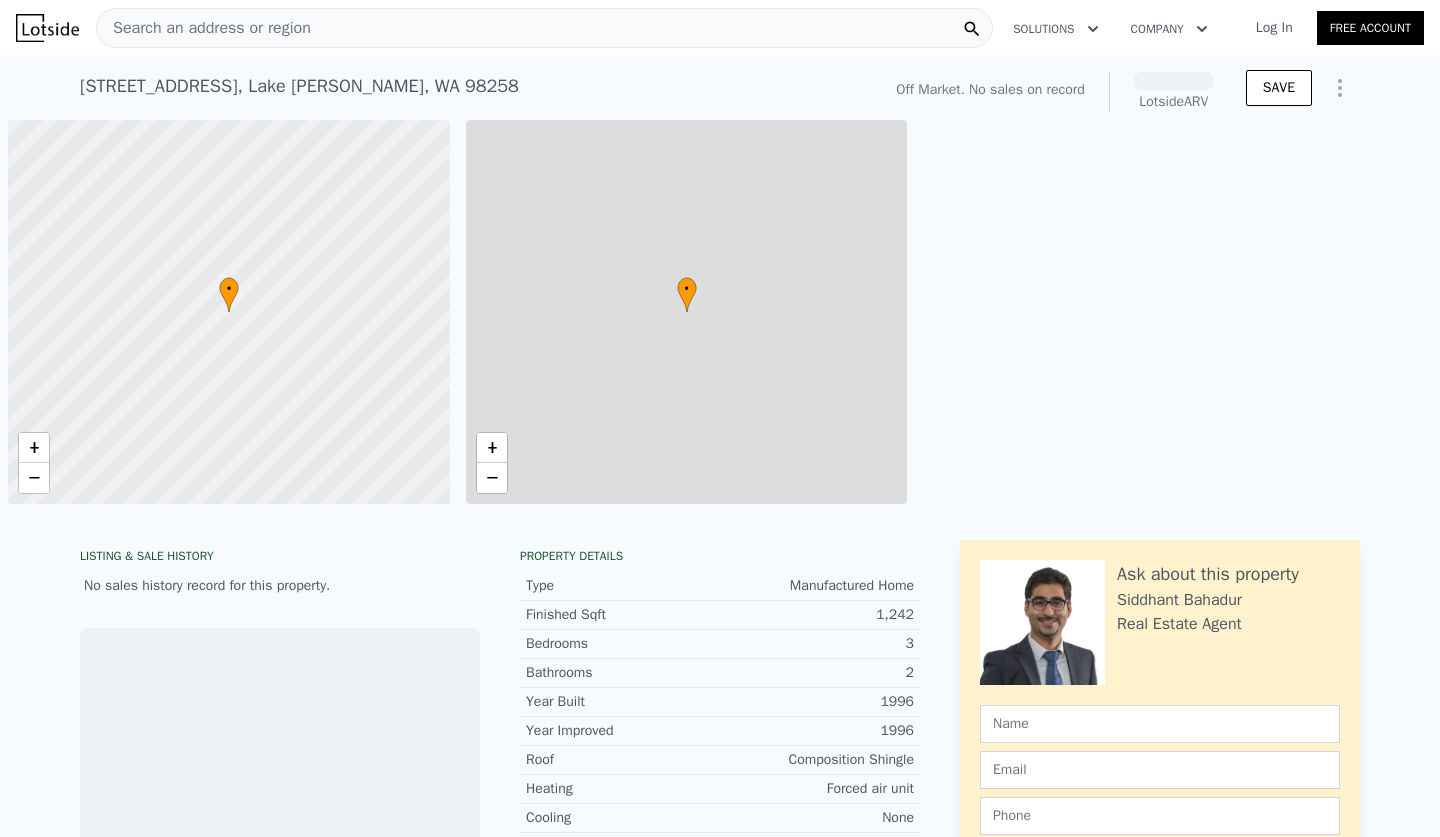 scroll, scrollTop: 0, scrollLeft: 0, axis: both 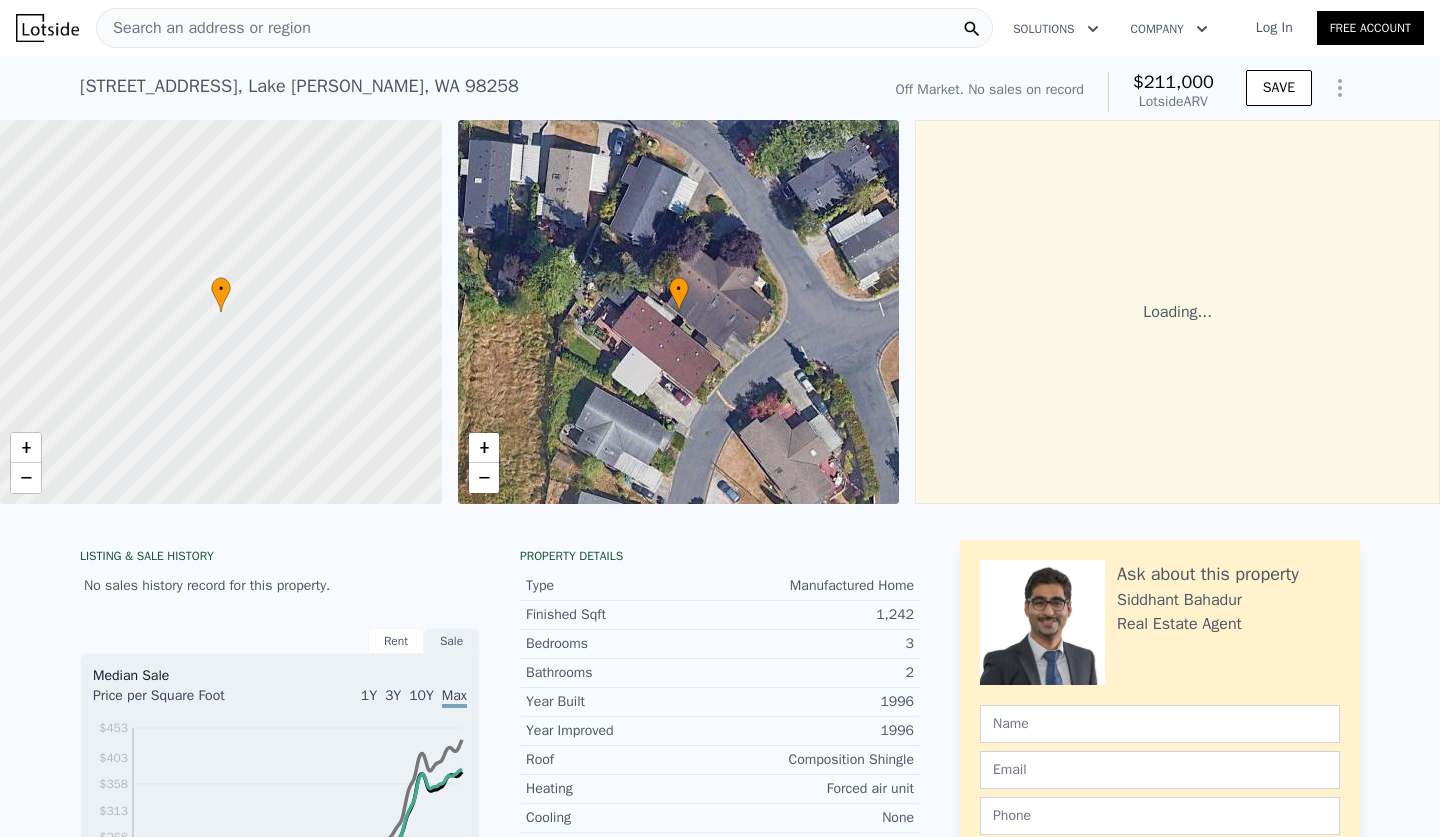 click on "Search an address or region" at bounding box center (544, 28) 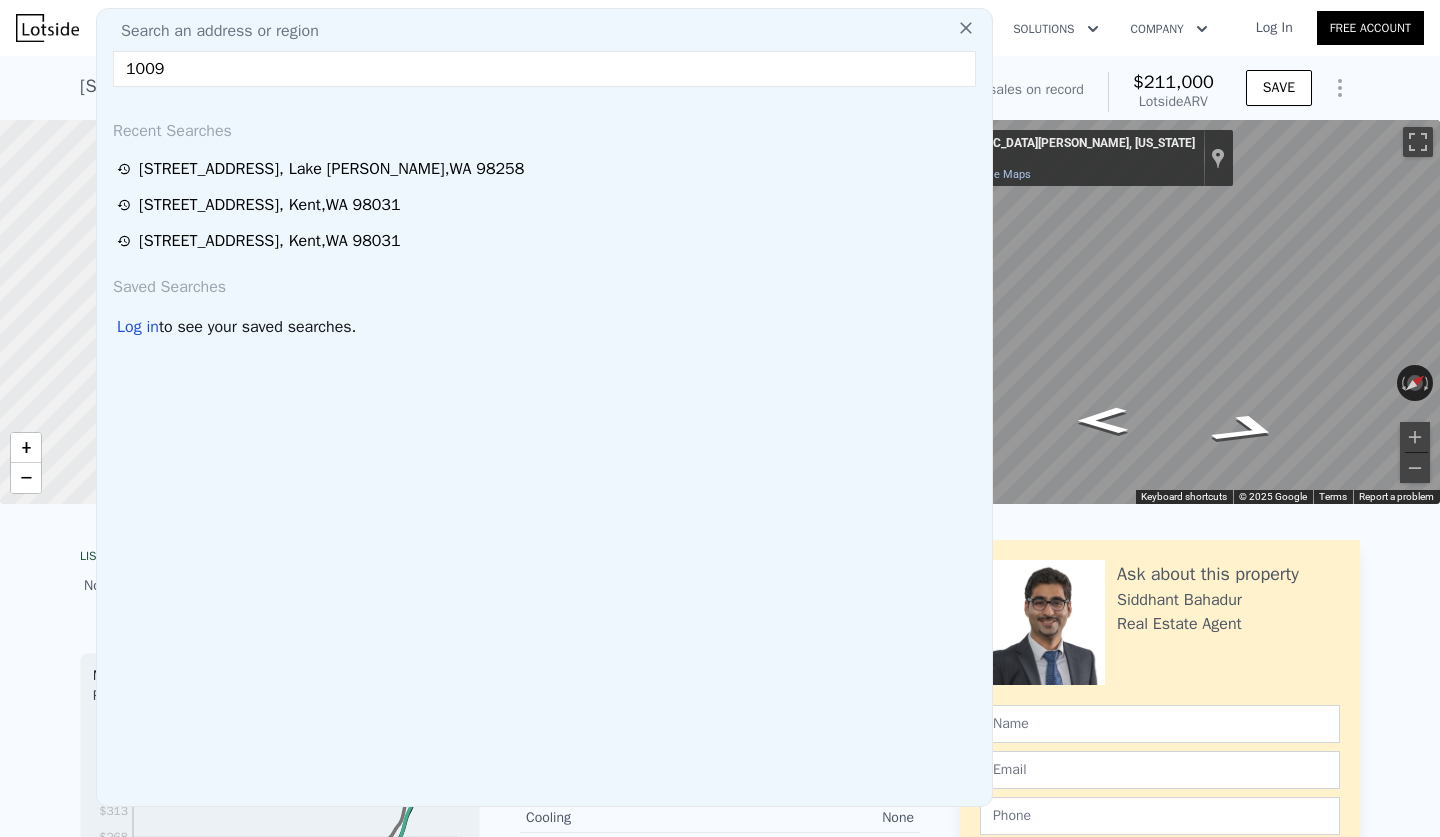 click on "1009" at bounding box center [544, 69] 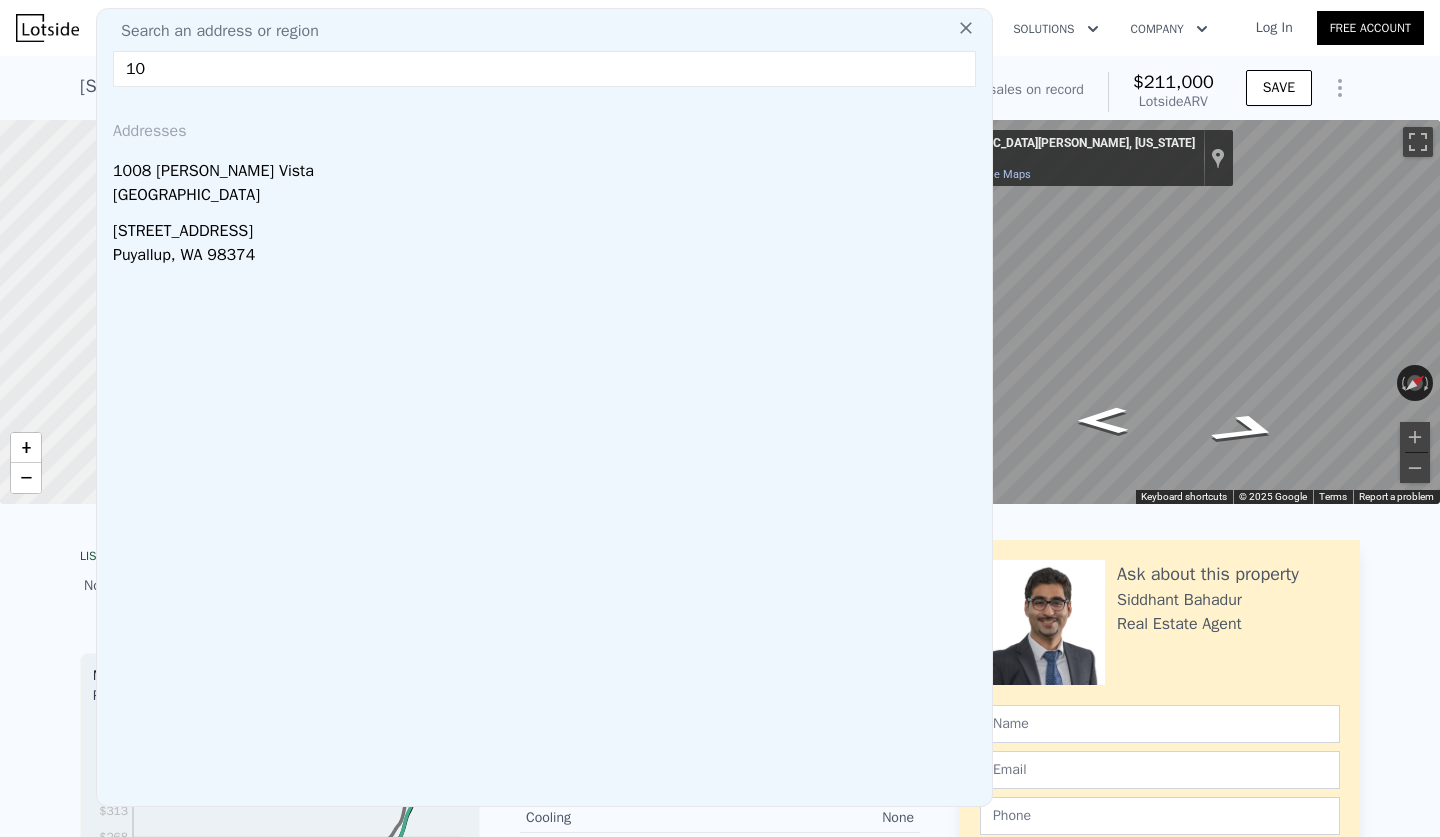 type on "1" 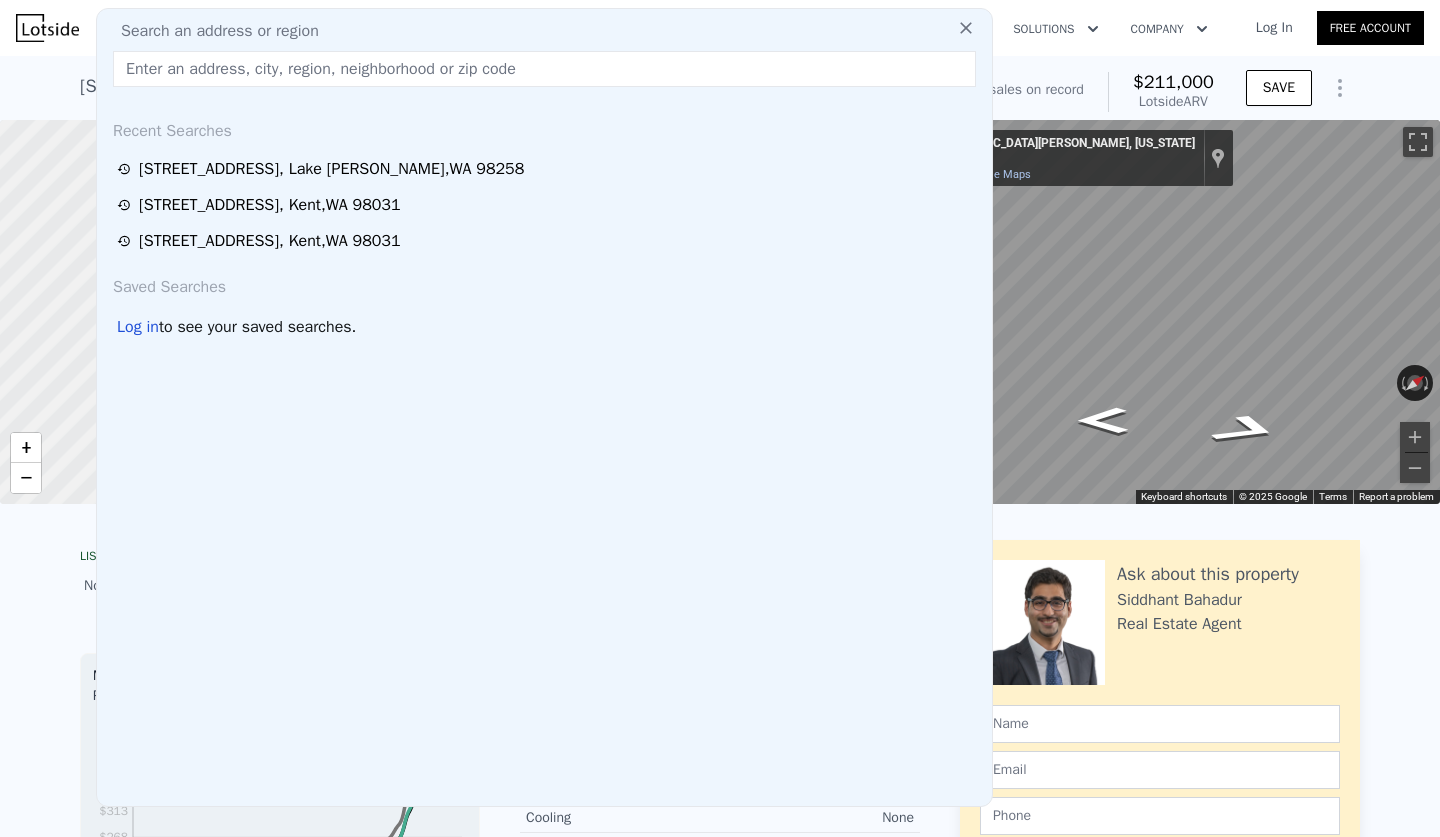 paste on "1004 E Temperance St, Kent, WA 98030" 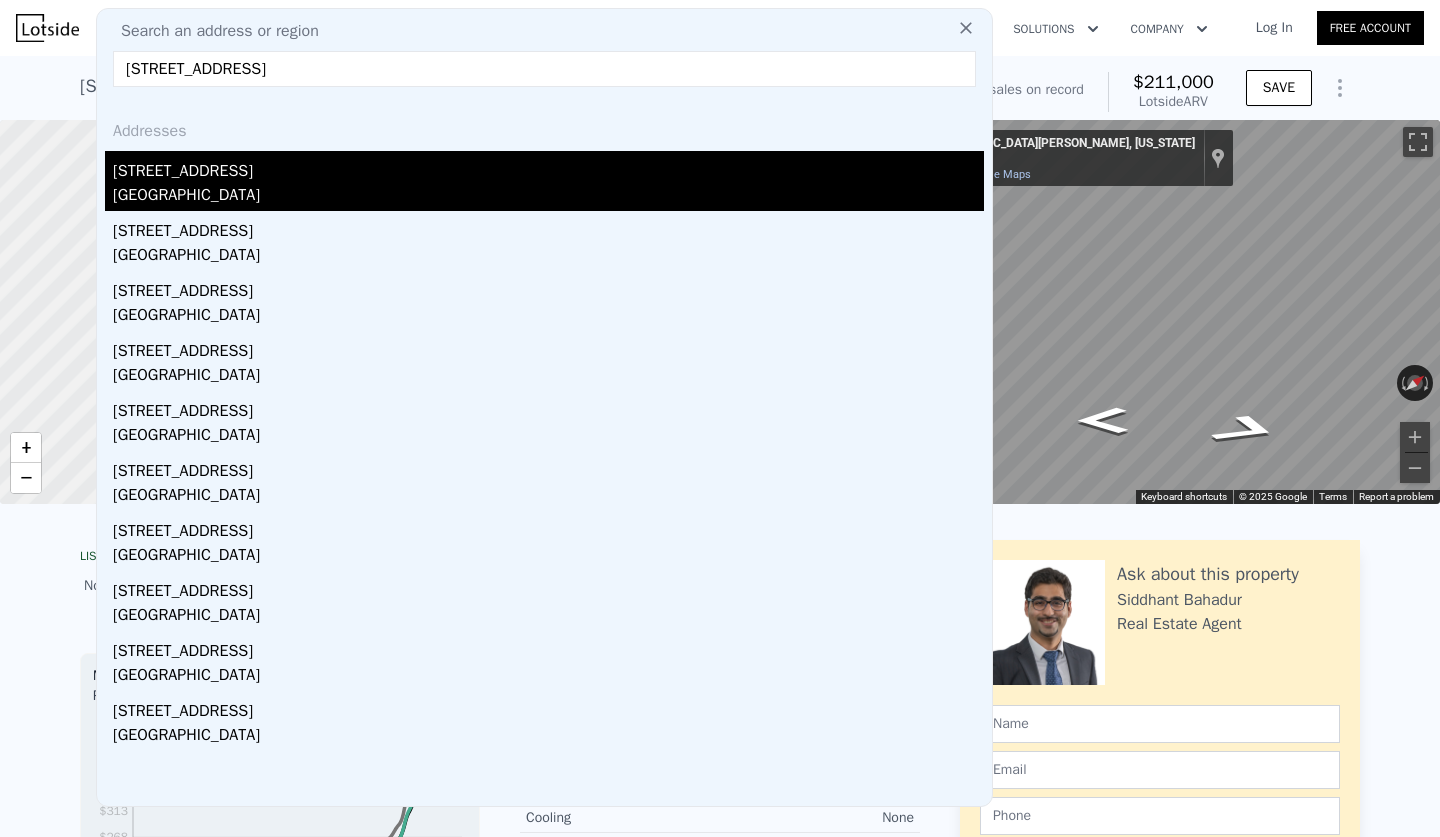 click on "1004 E Temperance St" at bounding box center (548, 167) 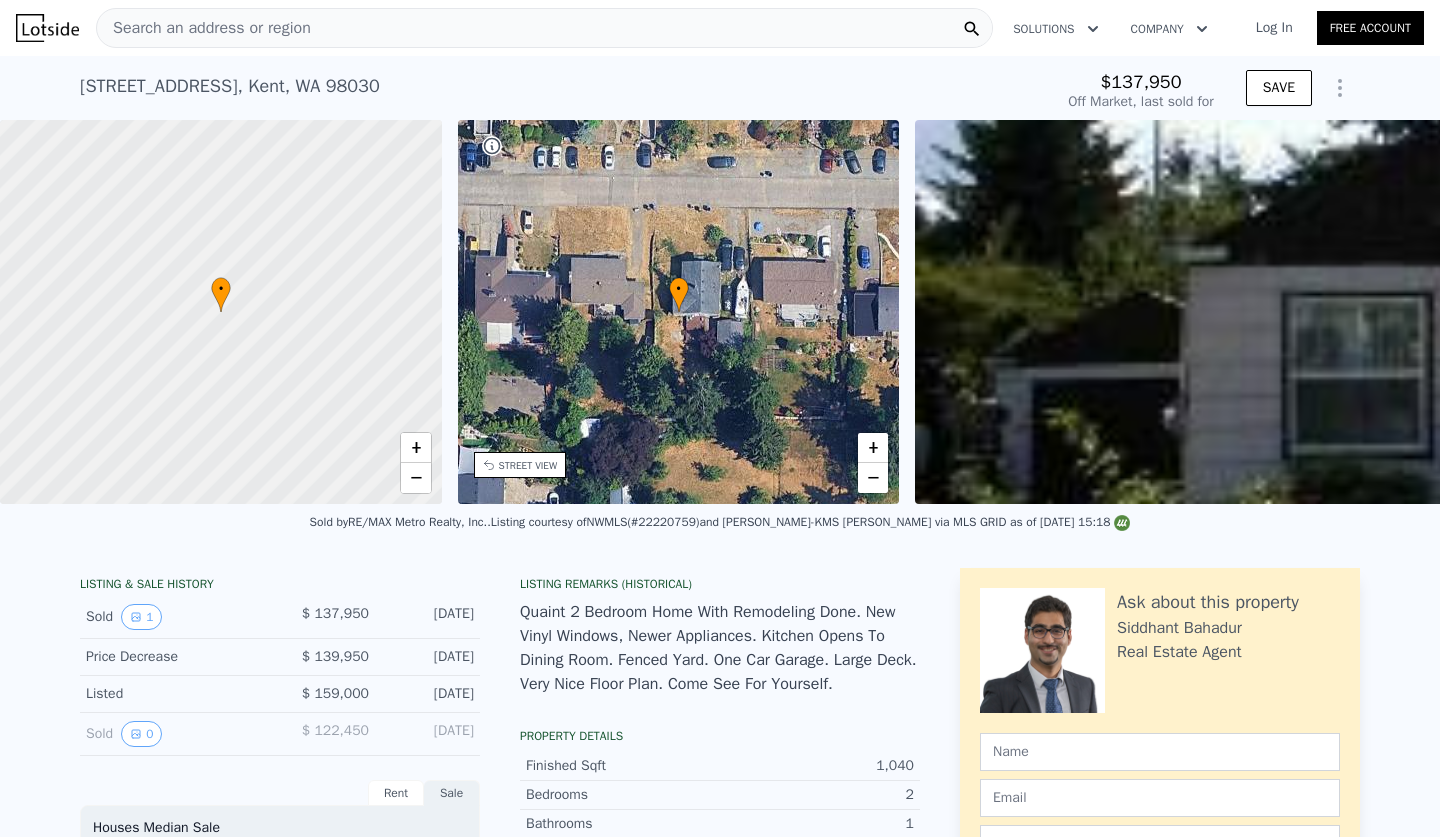 type on "-$ 149,560" 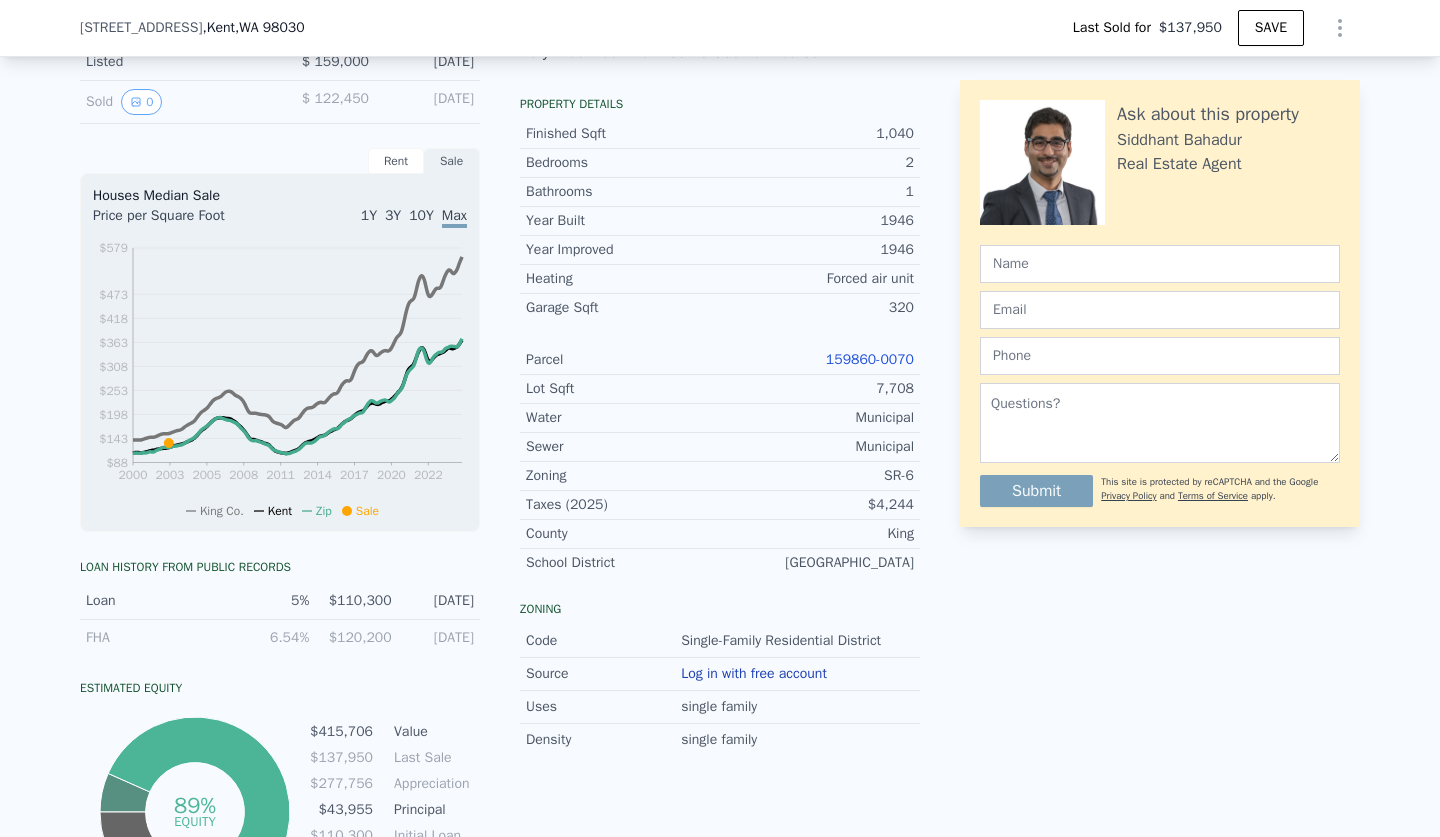 scroll, scrollTop: 597, scrollLeft: 0, axis: vertical 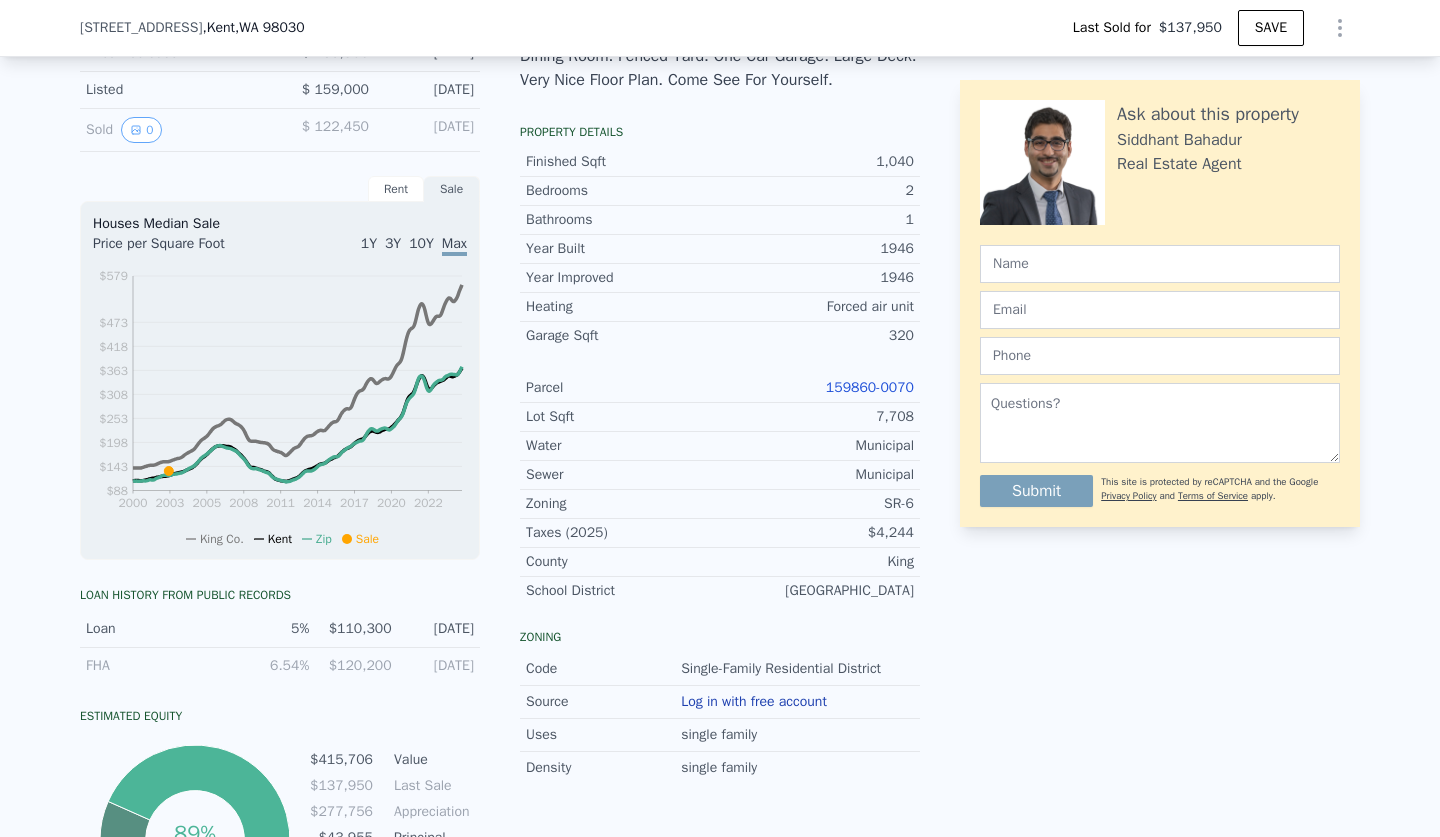 click on "159860-0070" at bounding box center [870, 387] 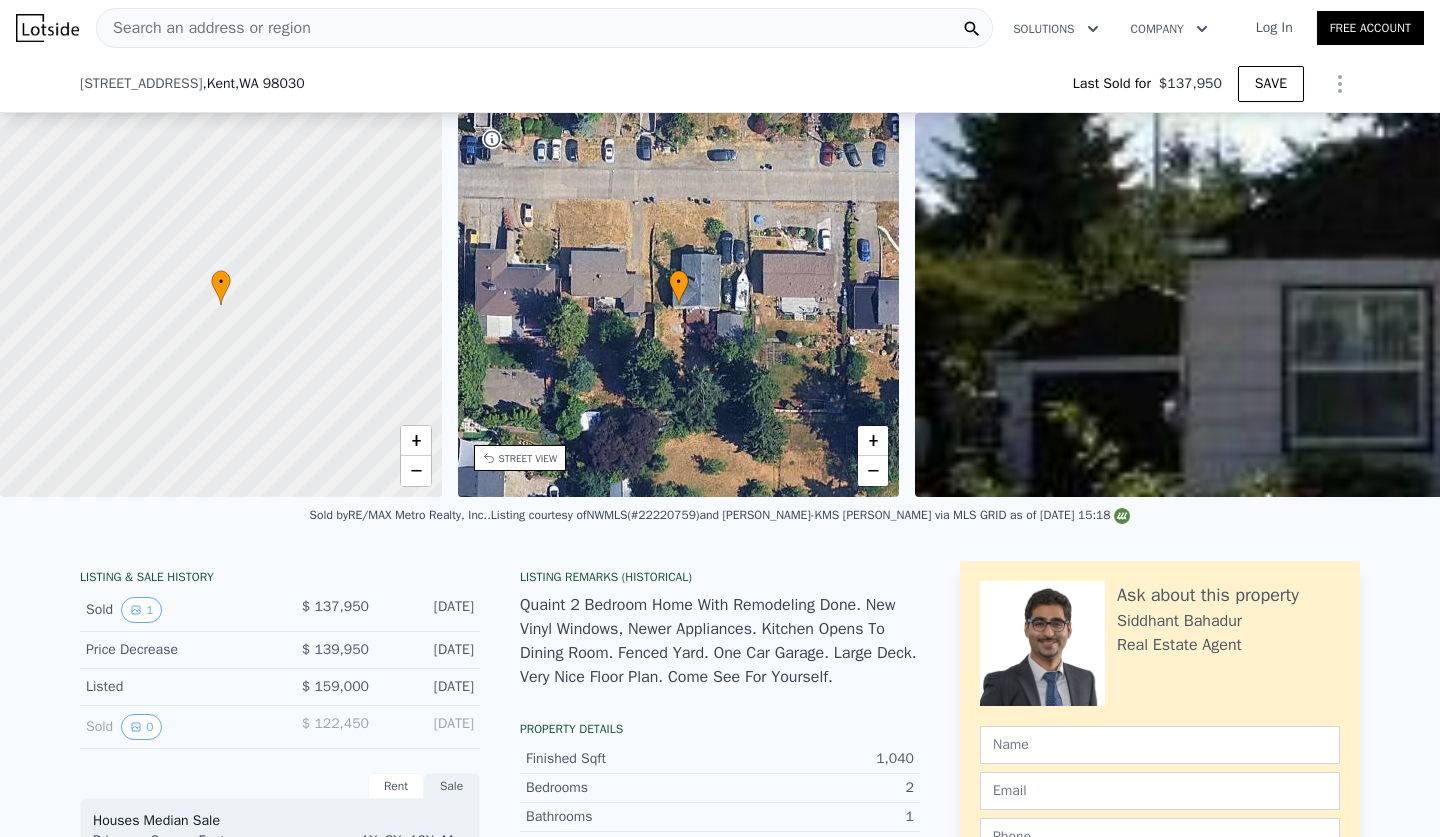 scroll, scrollTop: 452, scrollLeft: 0, axis: vertical 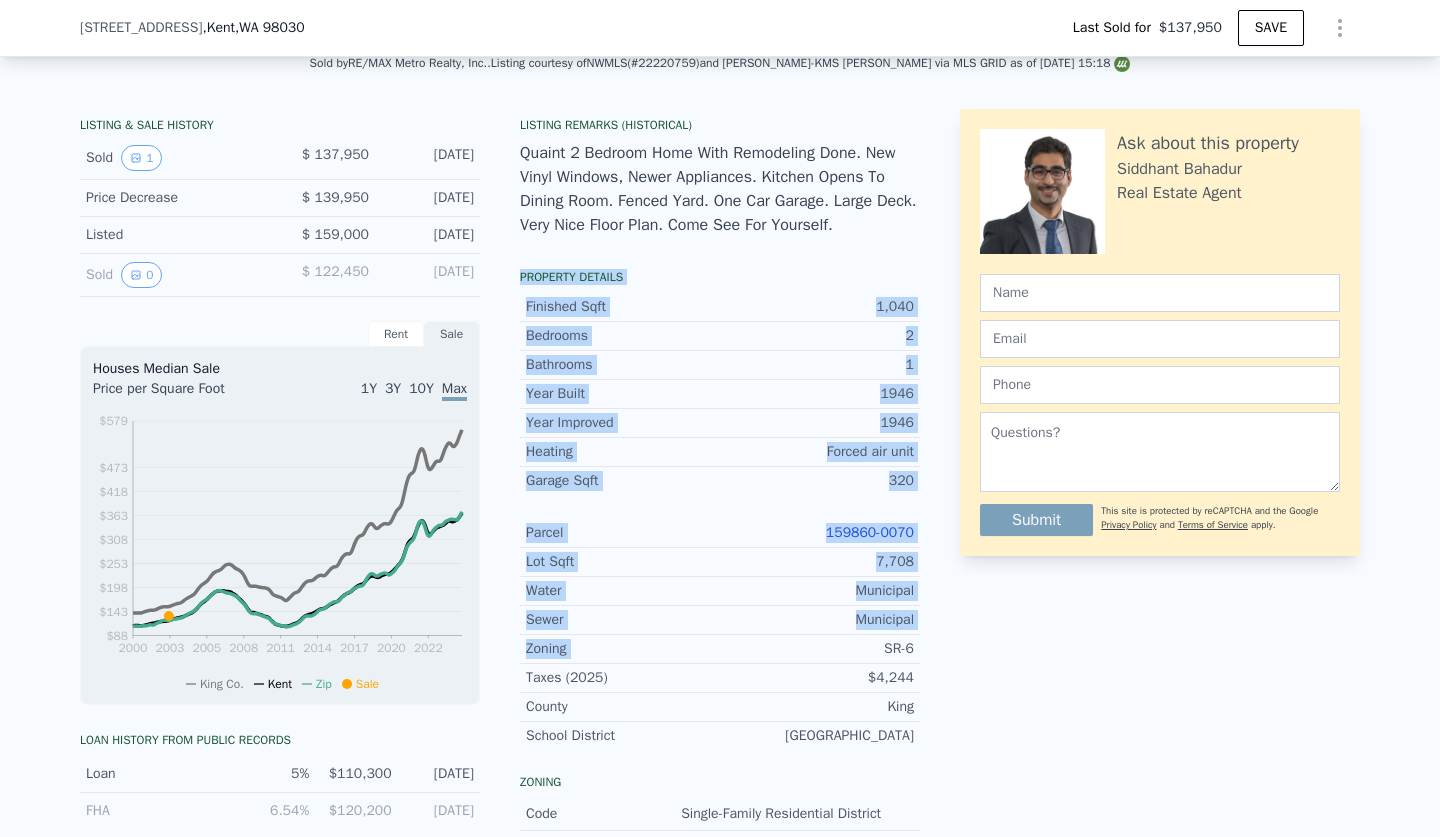 drag, startPoint x: 523, startPoint y: 272, endPoint x: 731, endPoint y: 640, distance: 422.71503 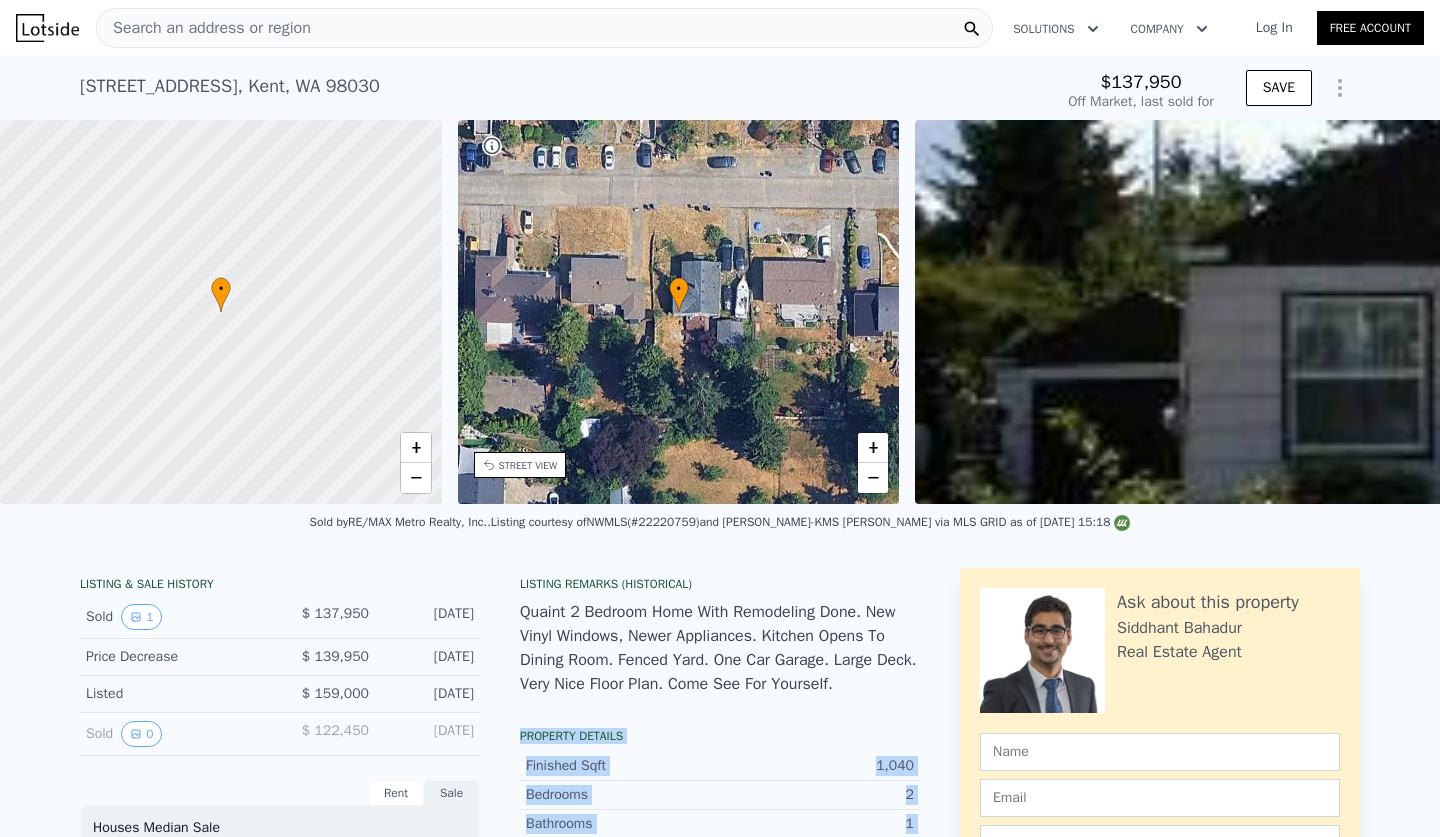click on "Search an address or region" at bounding box center (544, 28) 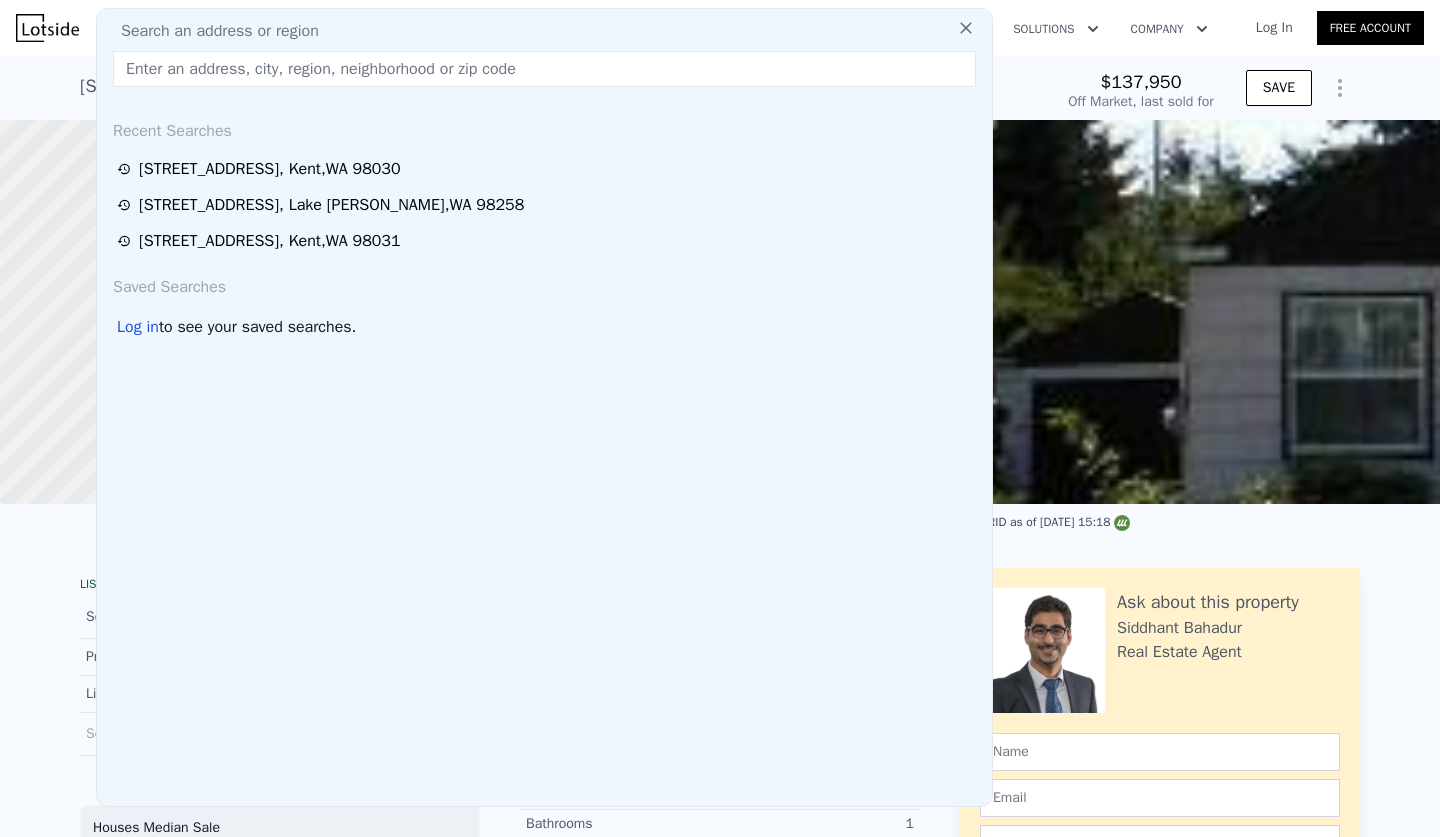 click at bounding box center (544, 69) 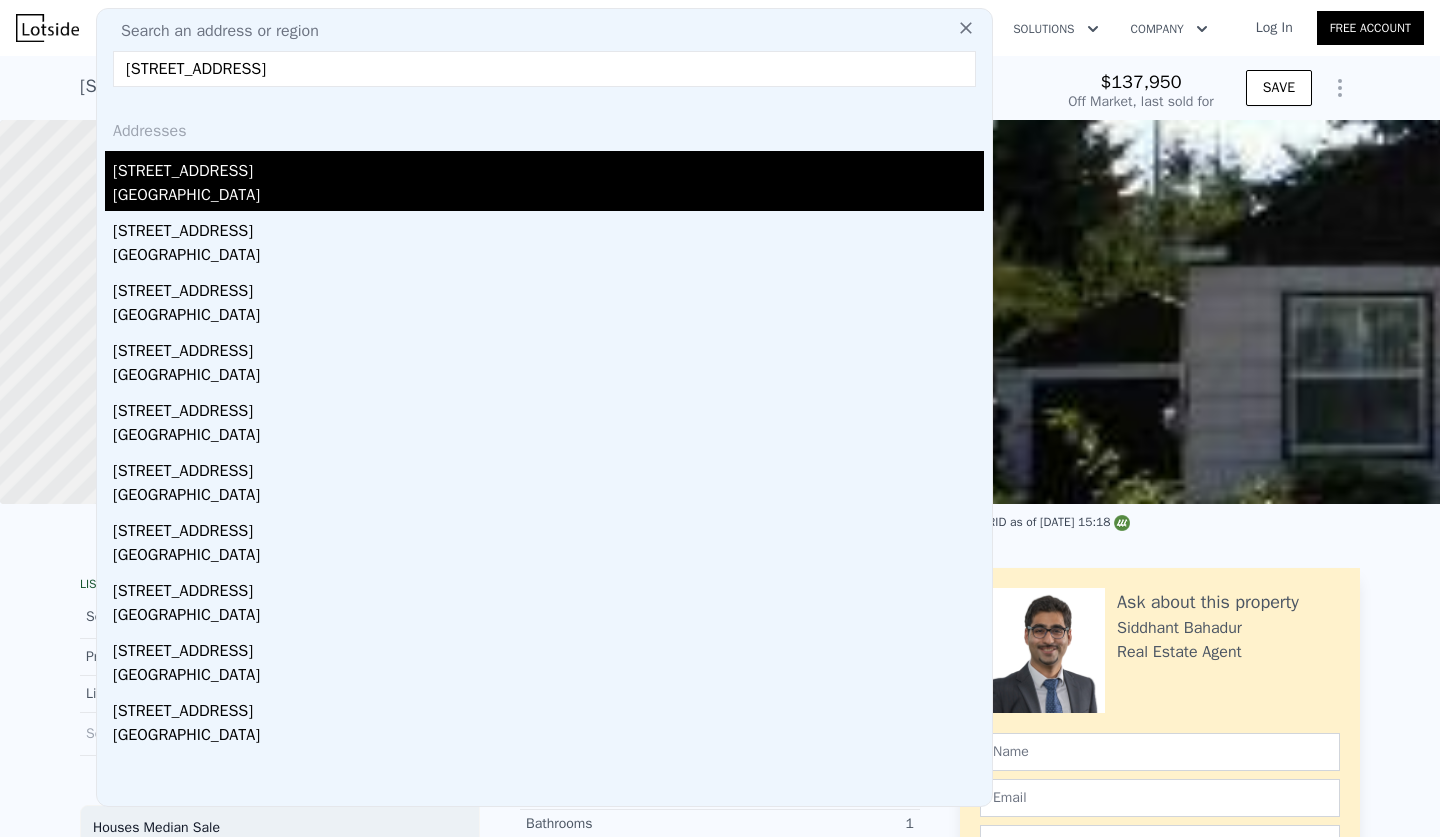 type on "23637 116th Ave SE, Kent, WA 98031" 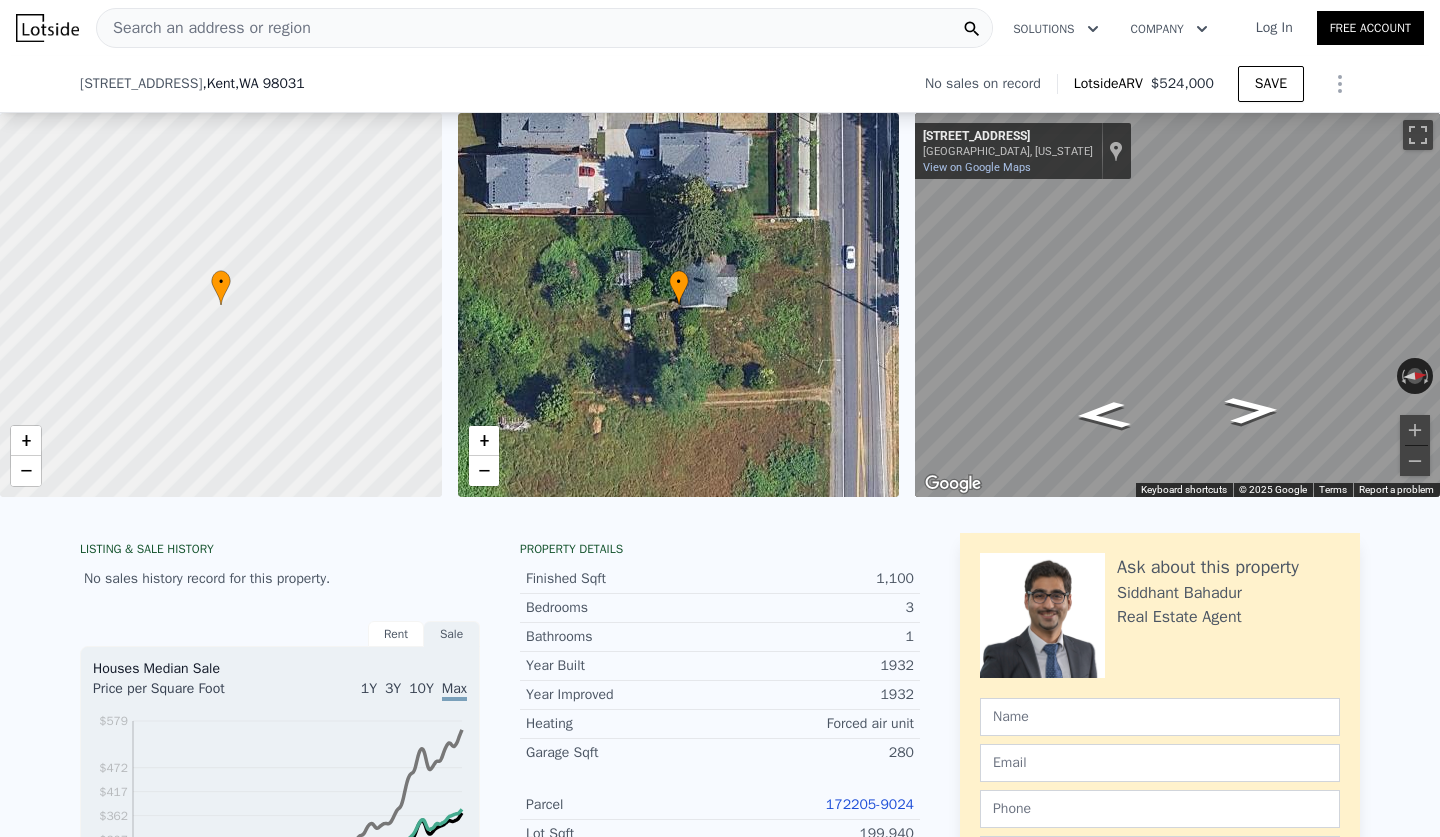 scroll, scrollTop: 181, scrollLeft: 0, axis: vertical 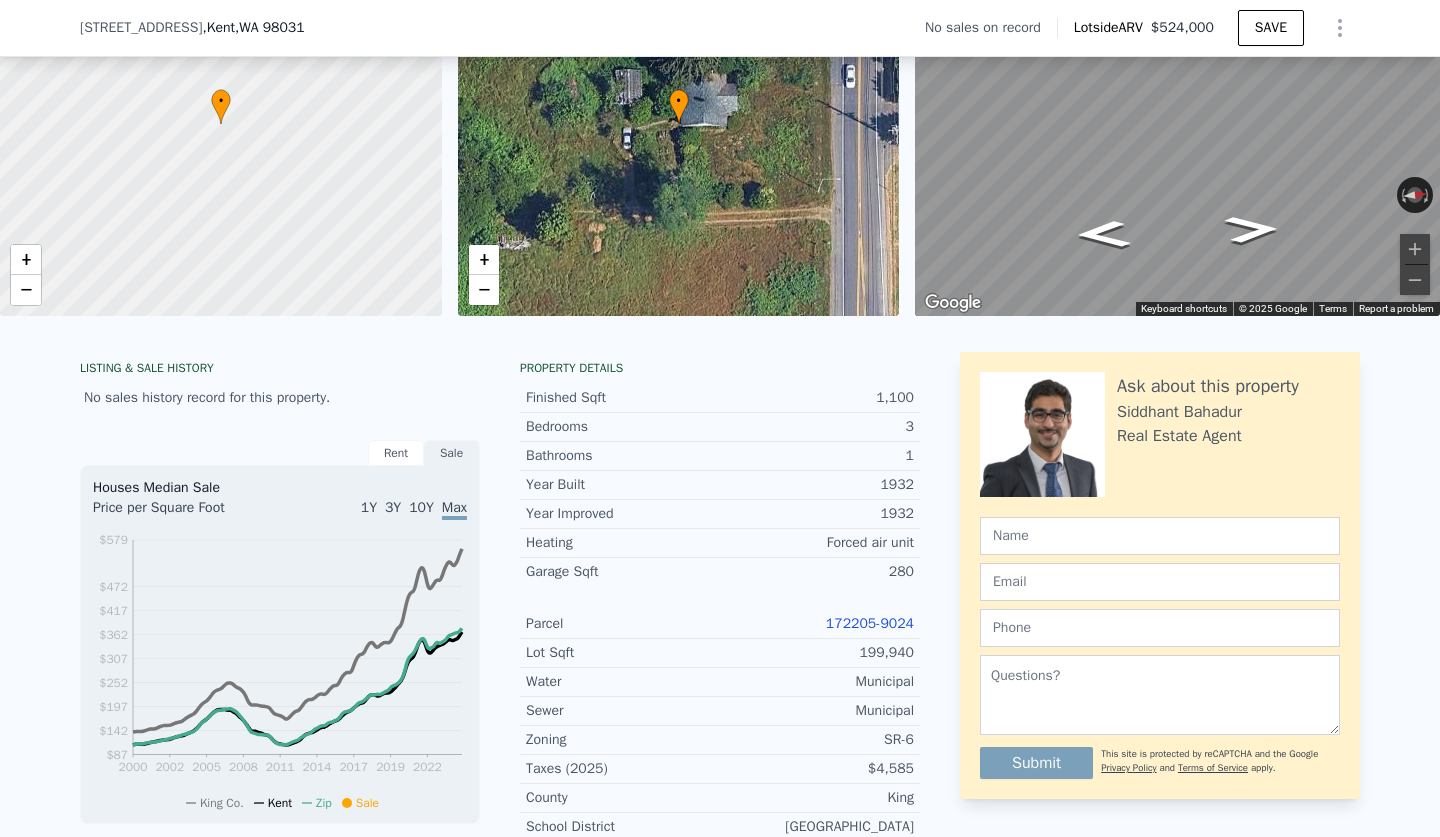 click on "172205-9024" at bounding box center (870, 623) 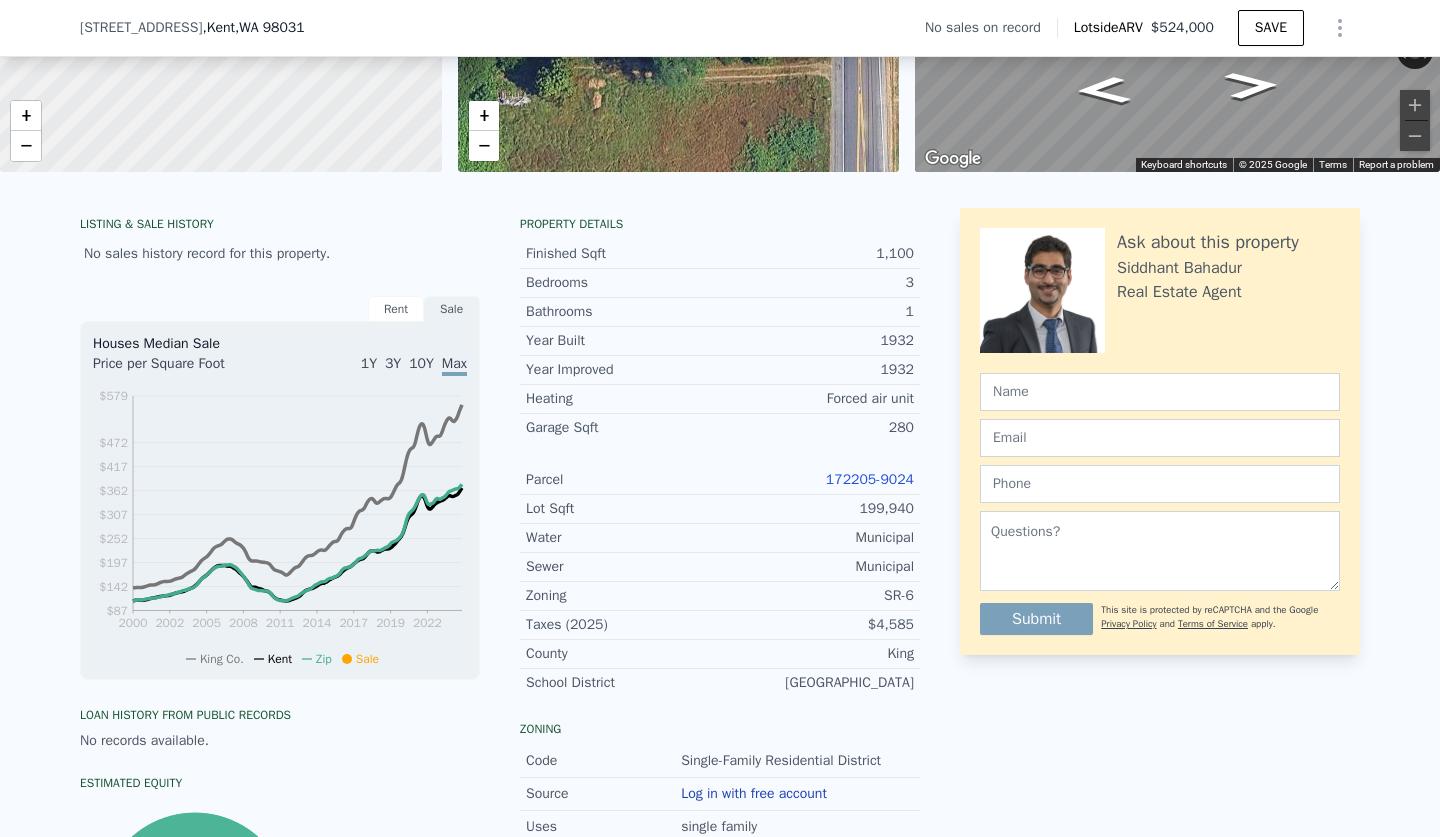 scroll, scrollTop: 326, scrollLeft: 0, axis: vertical 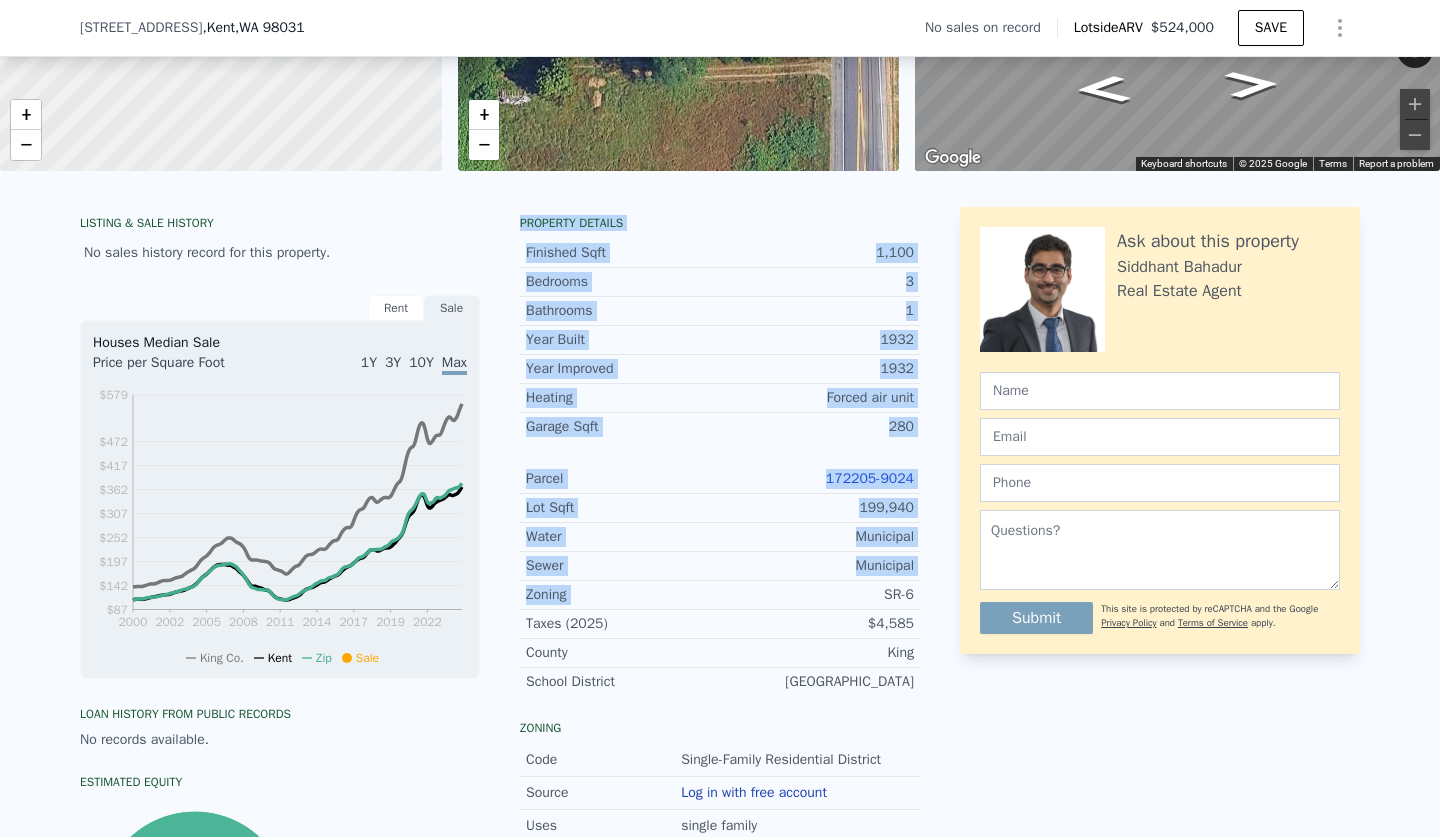 drag, startPoint x: 520, startPoint y: 218, endPoint x: 720, endPoint y: 596, distance: 427.64938 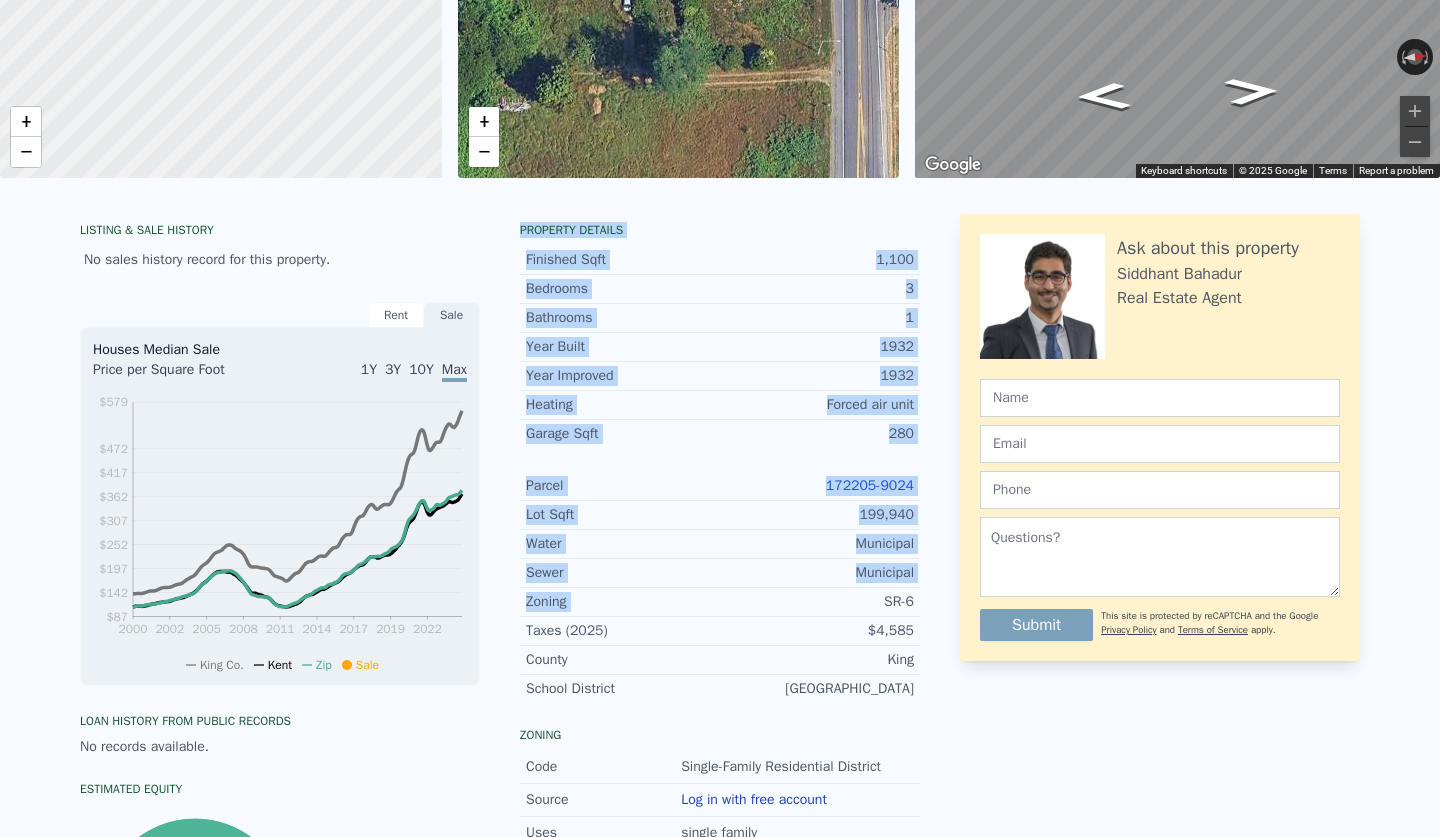 click on "Search an address or region" at bounding box center [204, -298] 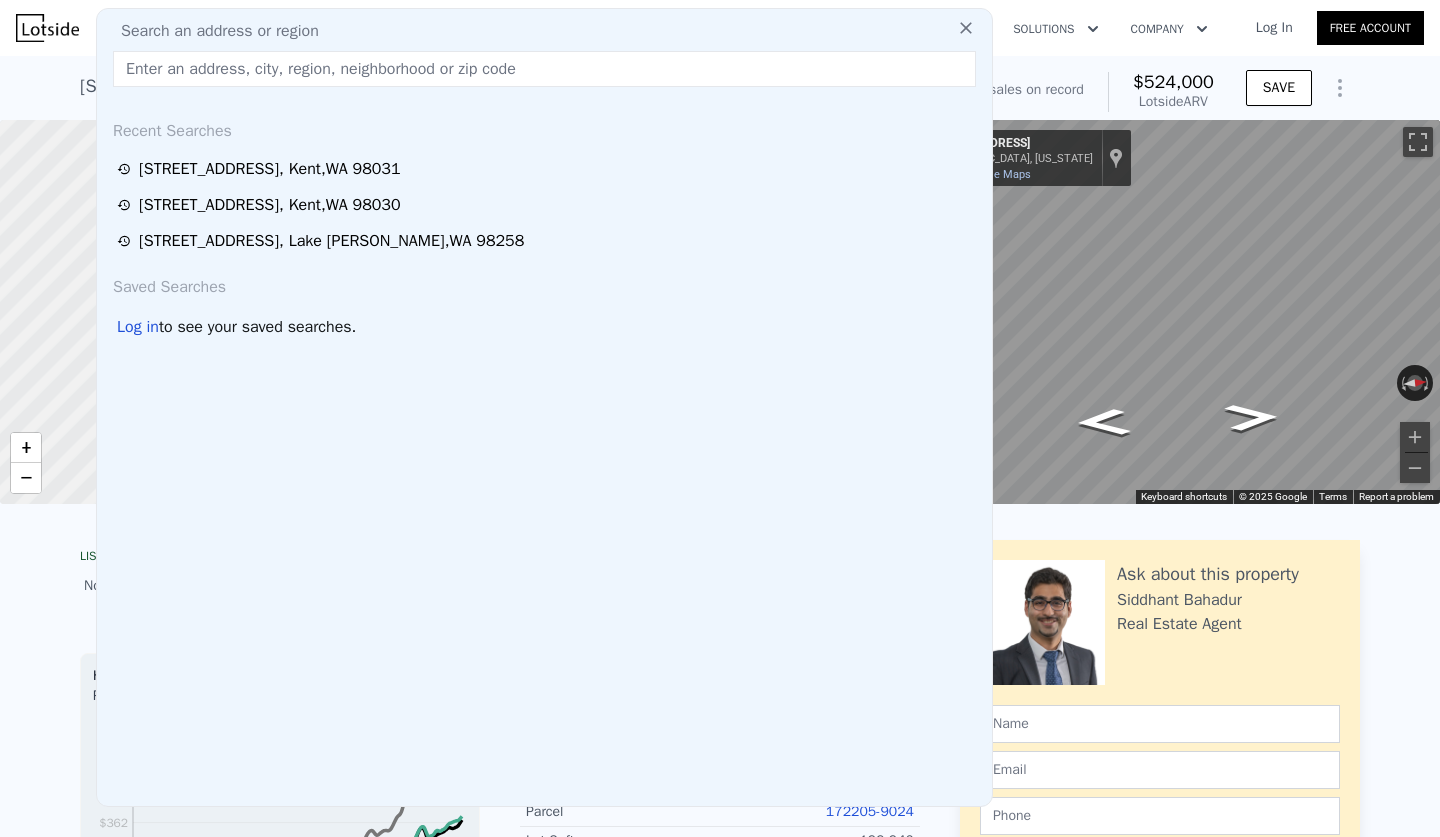 click at bounding box center [544, 69] 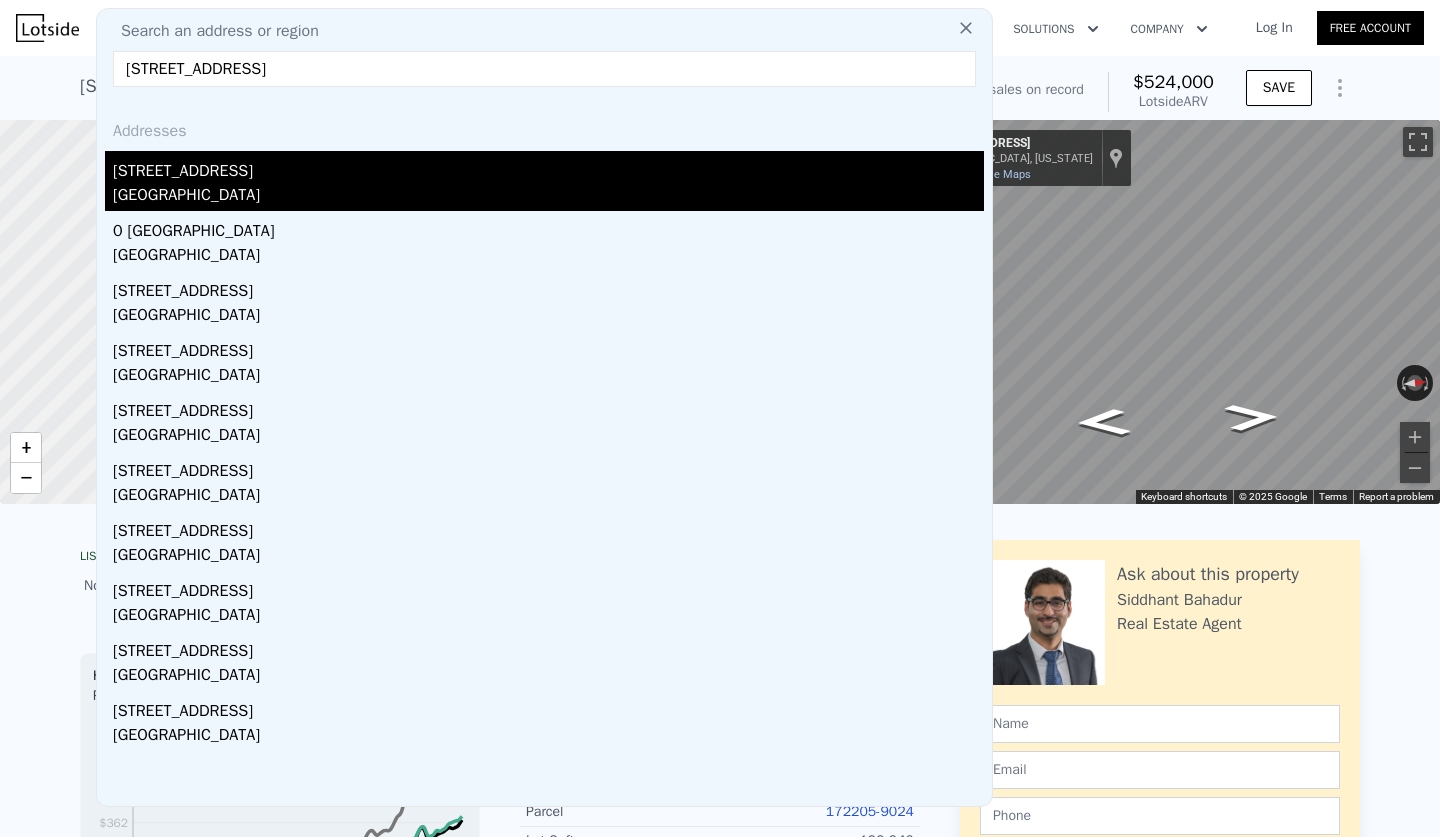 type on "11615 SE 248th Street, Kent, WA 98030" 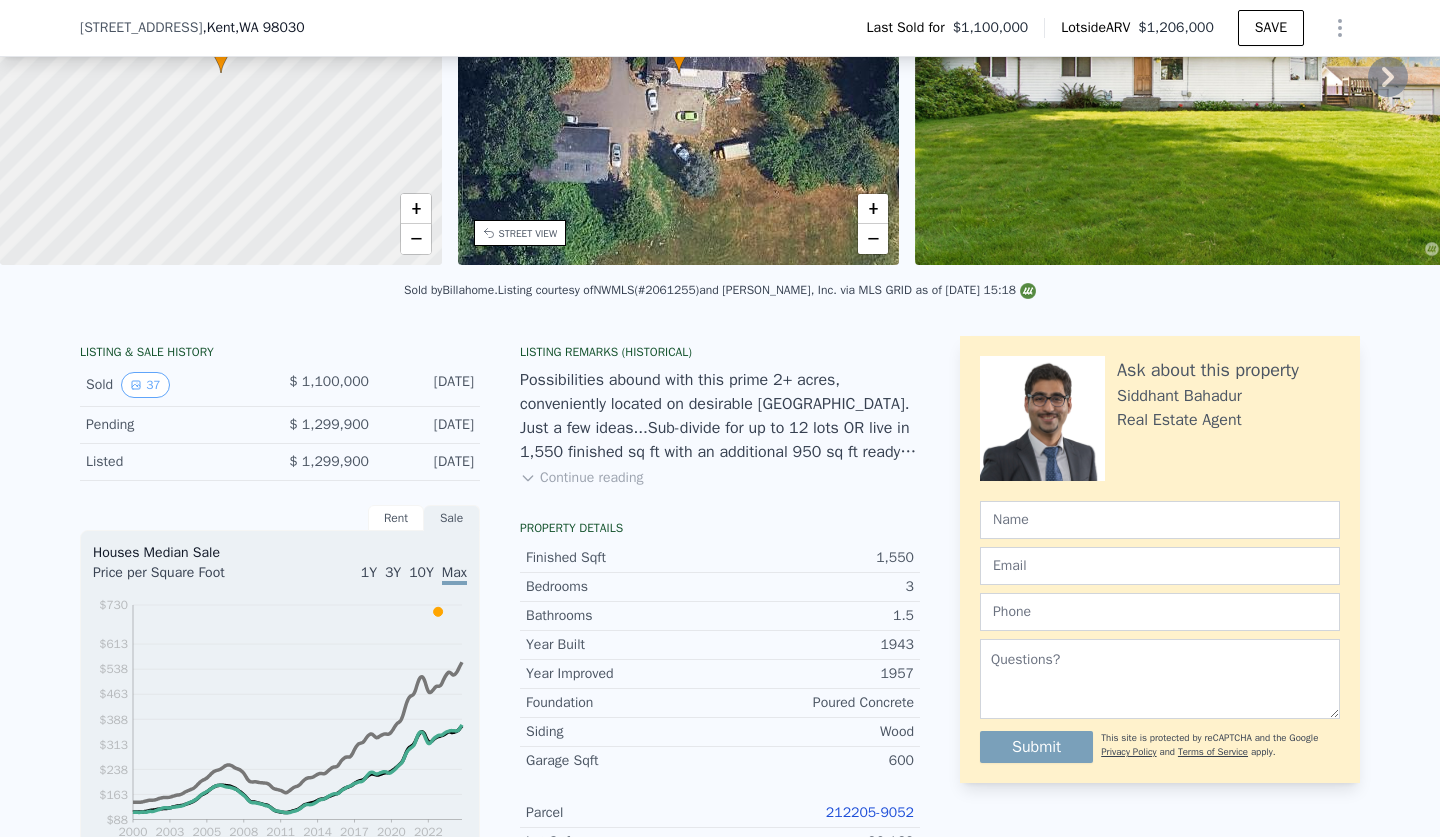 scroll, scrollTop: 279, scrollLeft: 0, axis: vertical 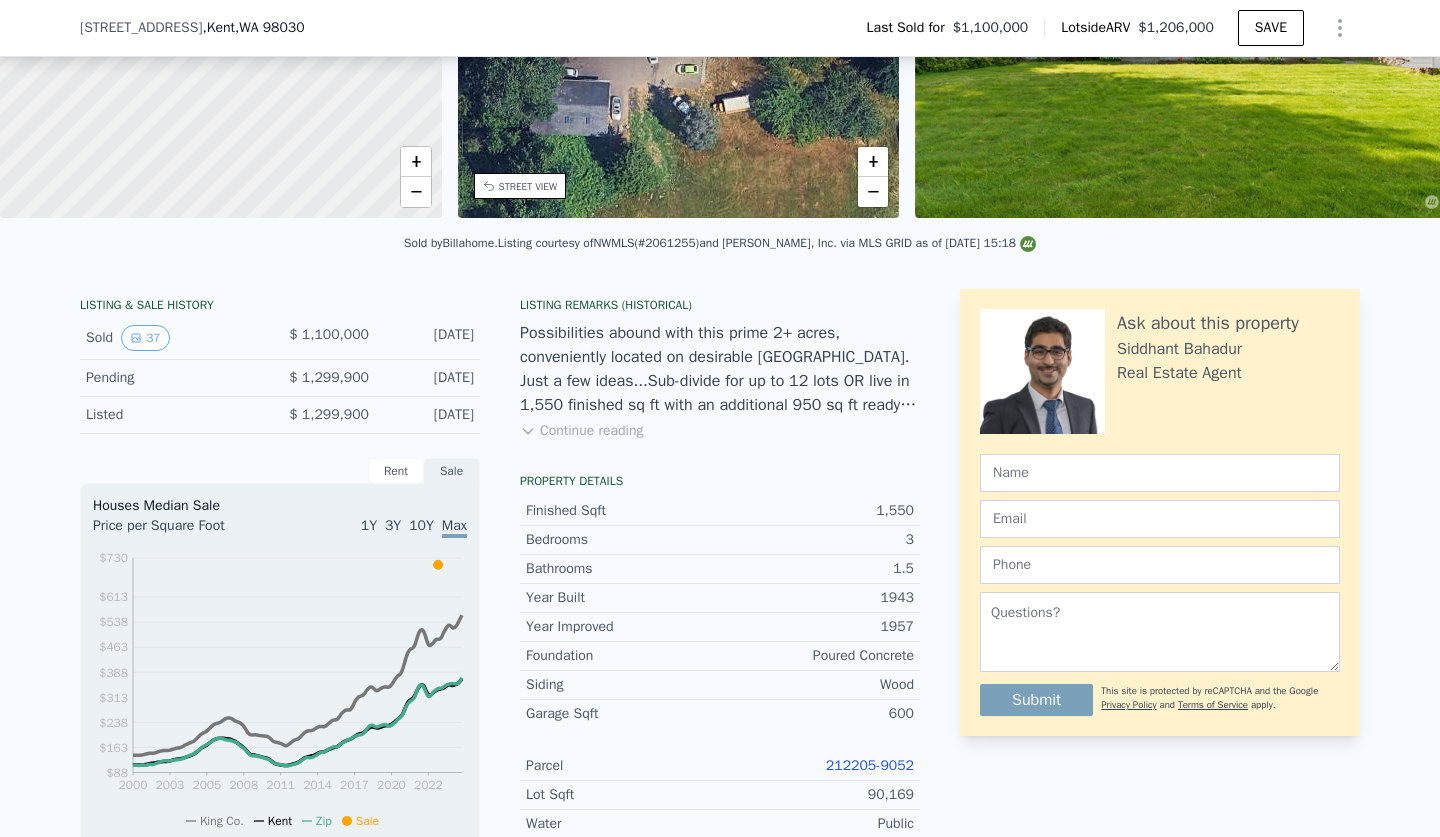 click on "212205-9052" at bounding box center [870, 765] 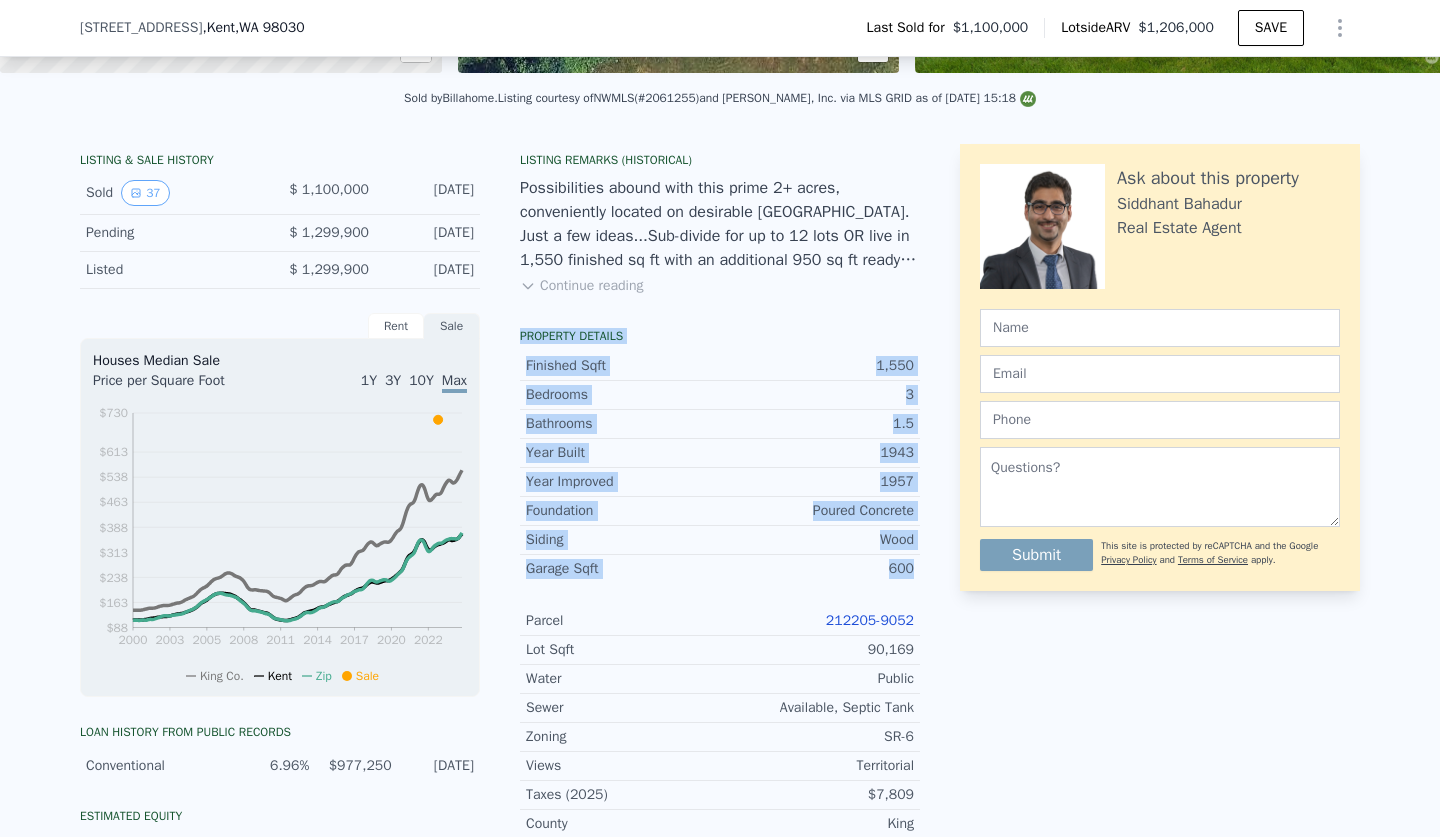 drag, startPoint x: 520, startPoint y: 332, endPoint x: 792, endPoint y: 587, distance: 372.8391 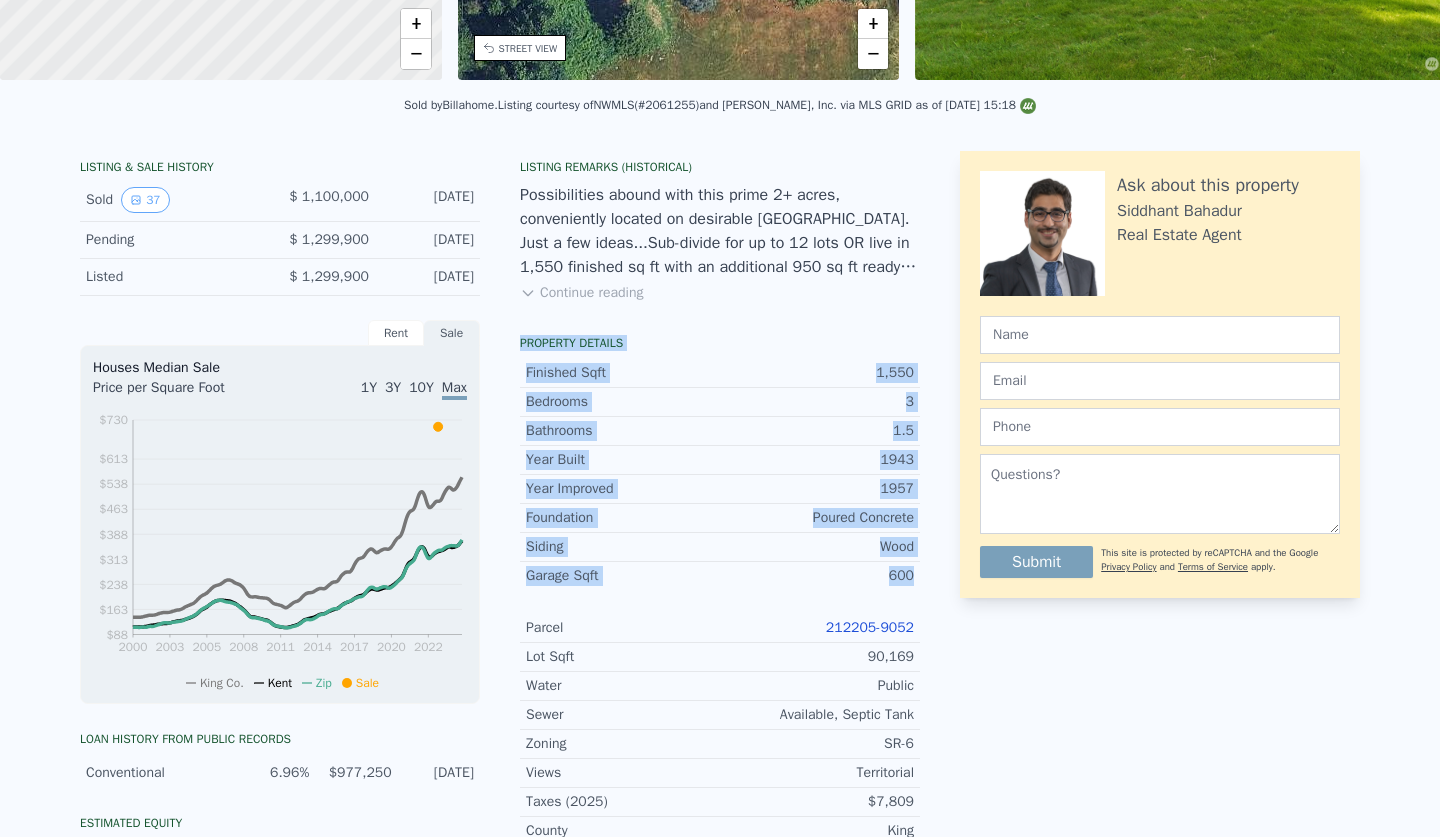 click on "Search an address or region" at bounding box center (204, -396) 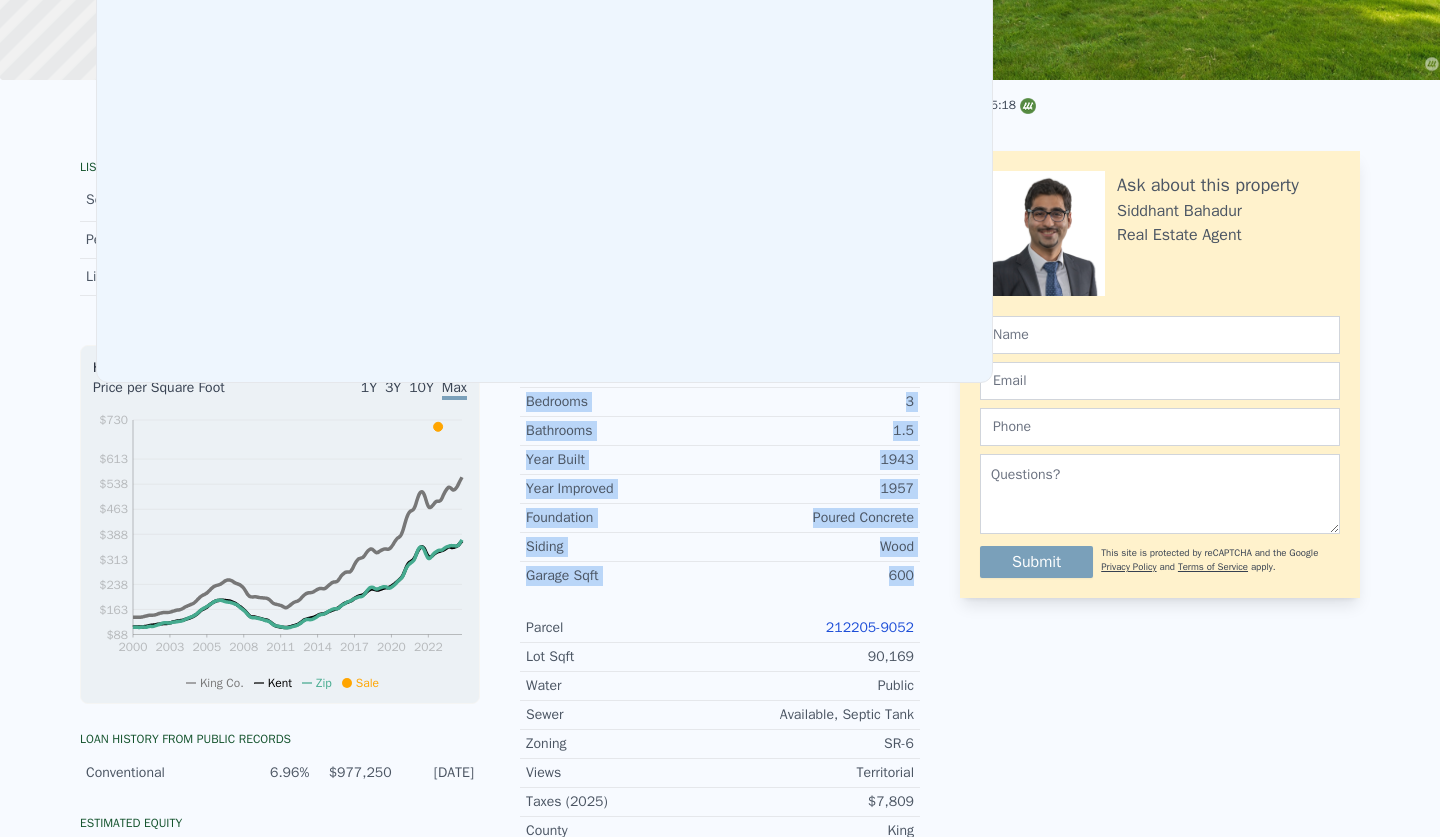 scroll, scrollTop: 0, scrollLeft: 0, axis: both 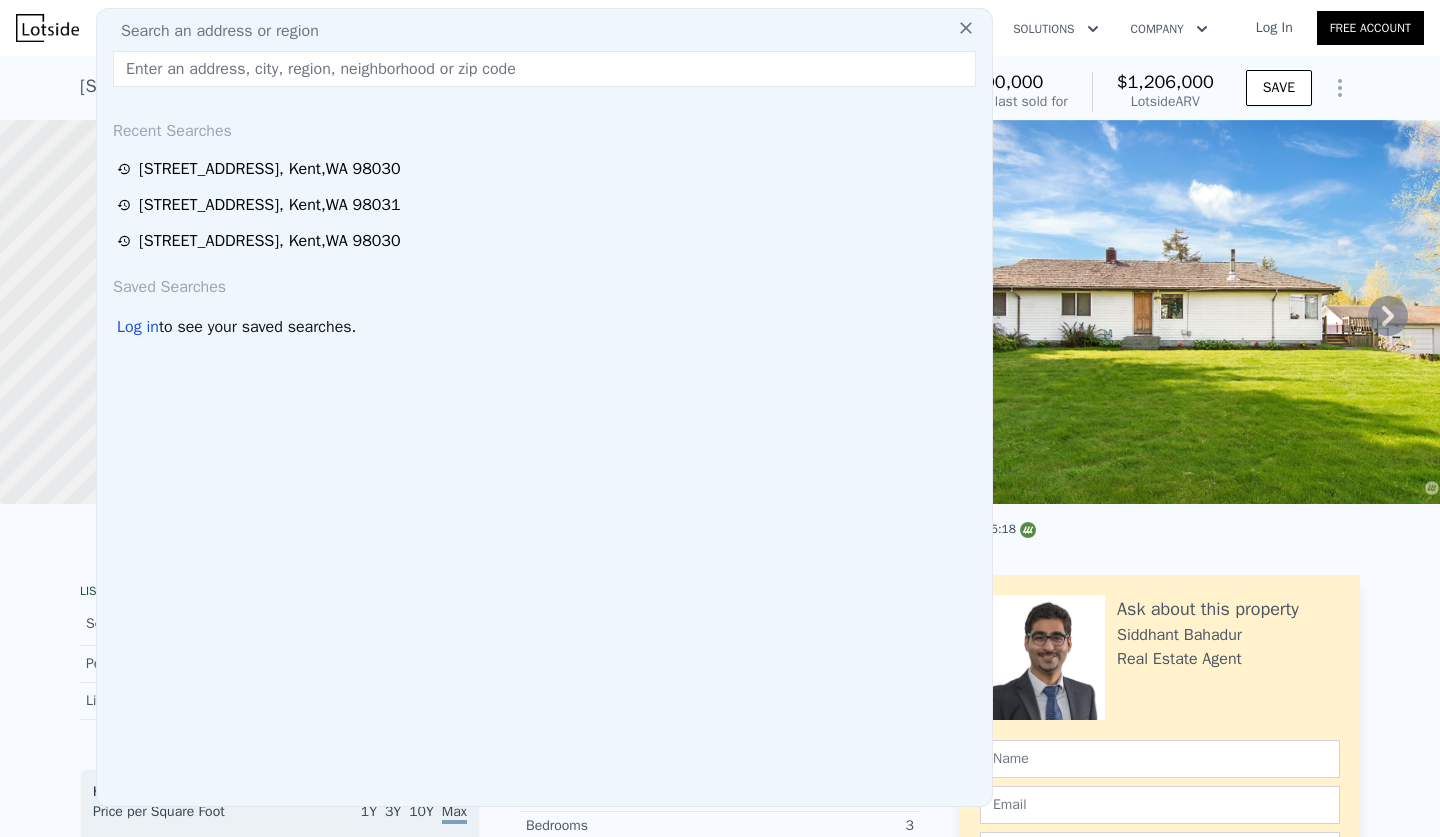 click on "Search an address or region Recent Searches 11615 SE 248th St ,   Kent ,  WA   98030 23637 116th Ave SE ,   Kent ,  WA   98031 1004 E Temperance St ,   Kent ,  WA   98030 Saved Searches Log in  to see your saved searches." at bounding box center (544, 407) 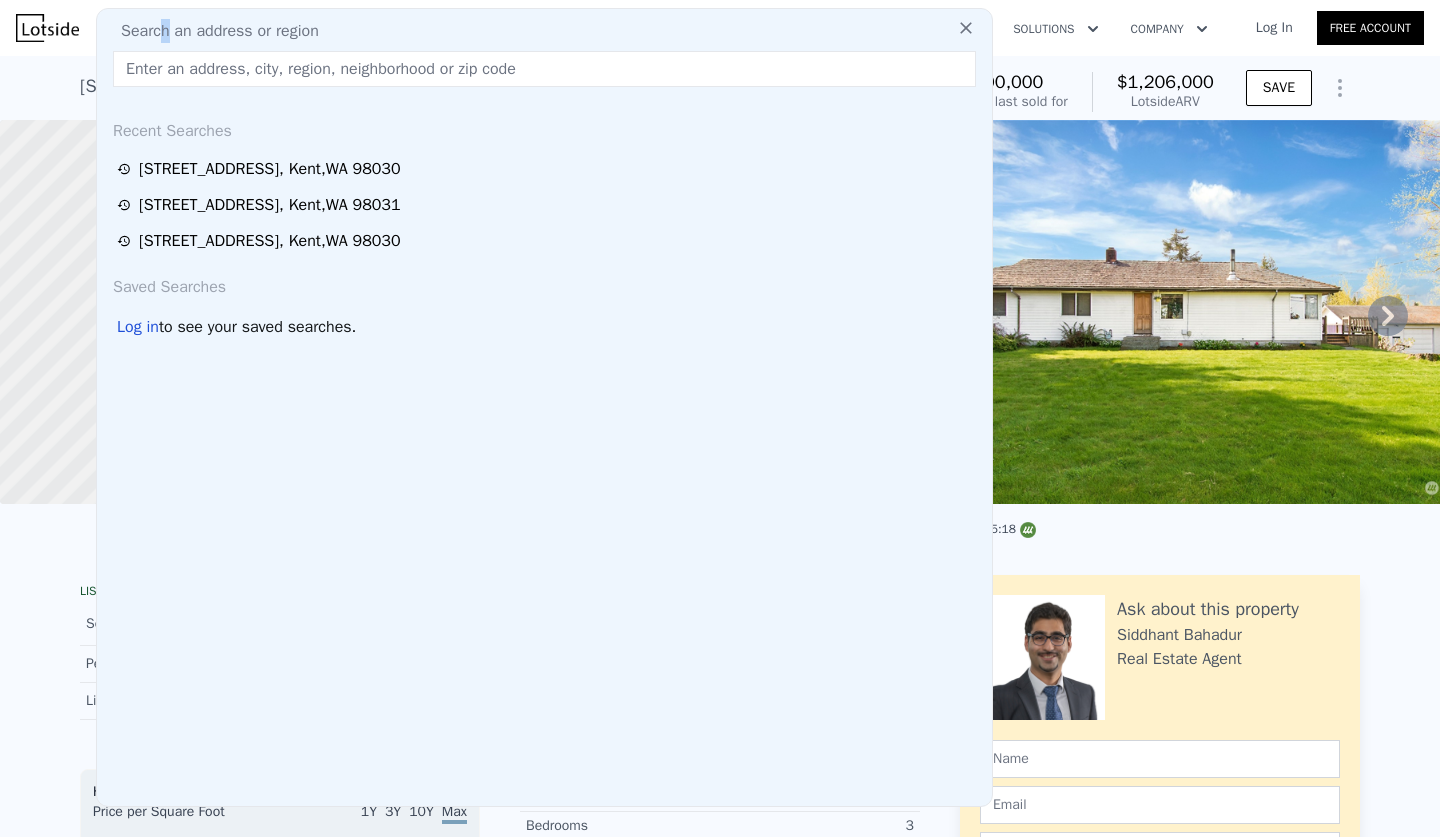 click on "Search an address or region" at bounding box center (212, 31) 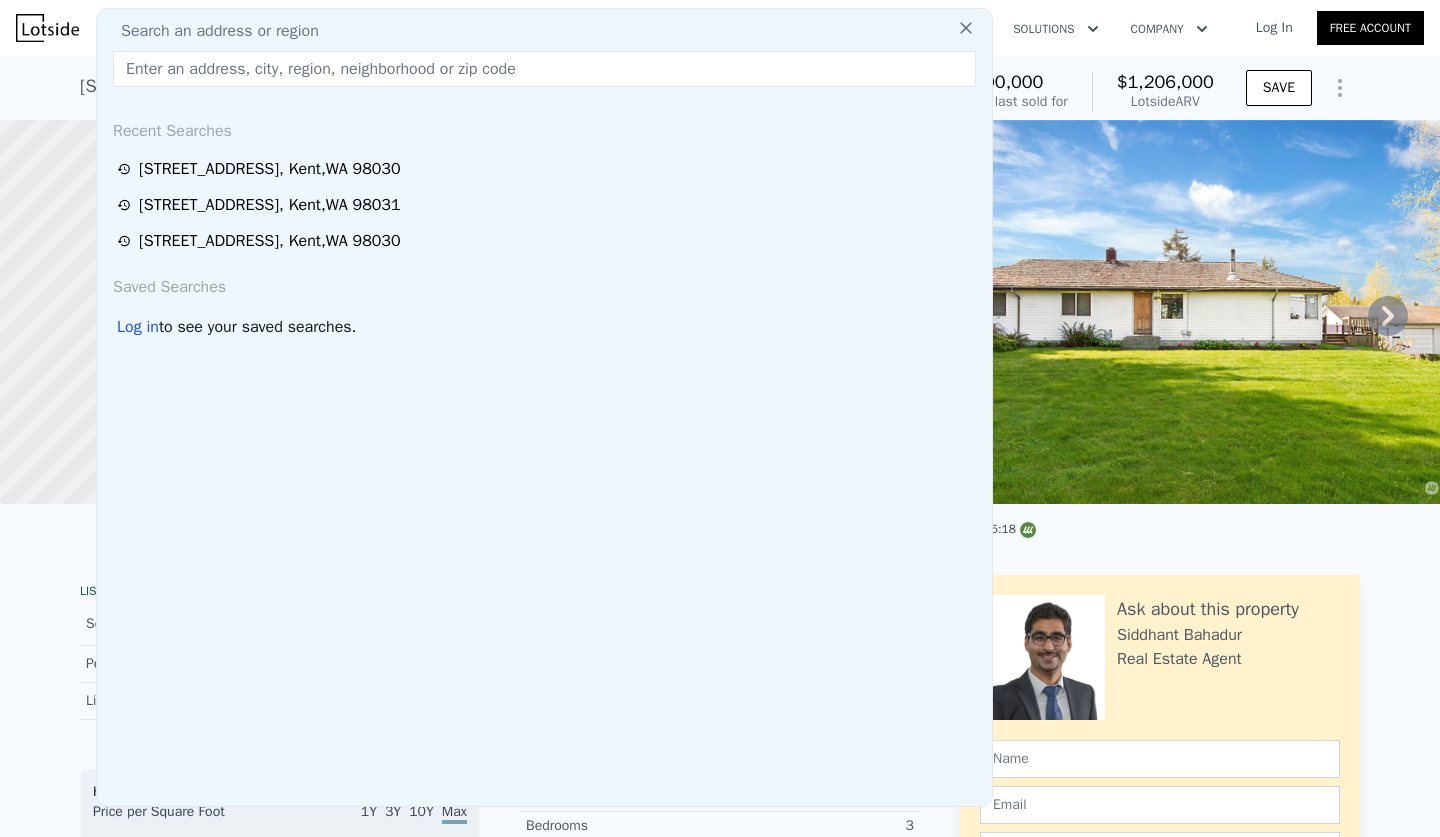 click at bounding box center (544, 69) 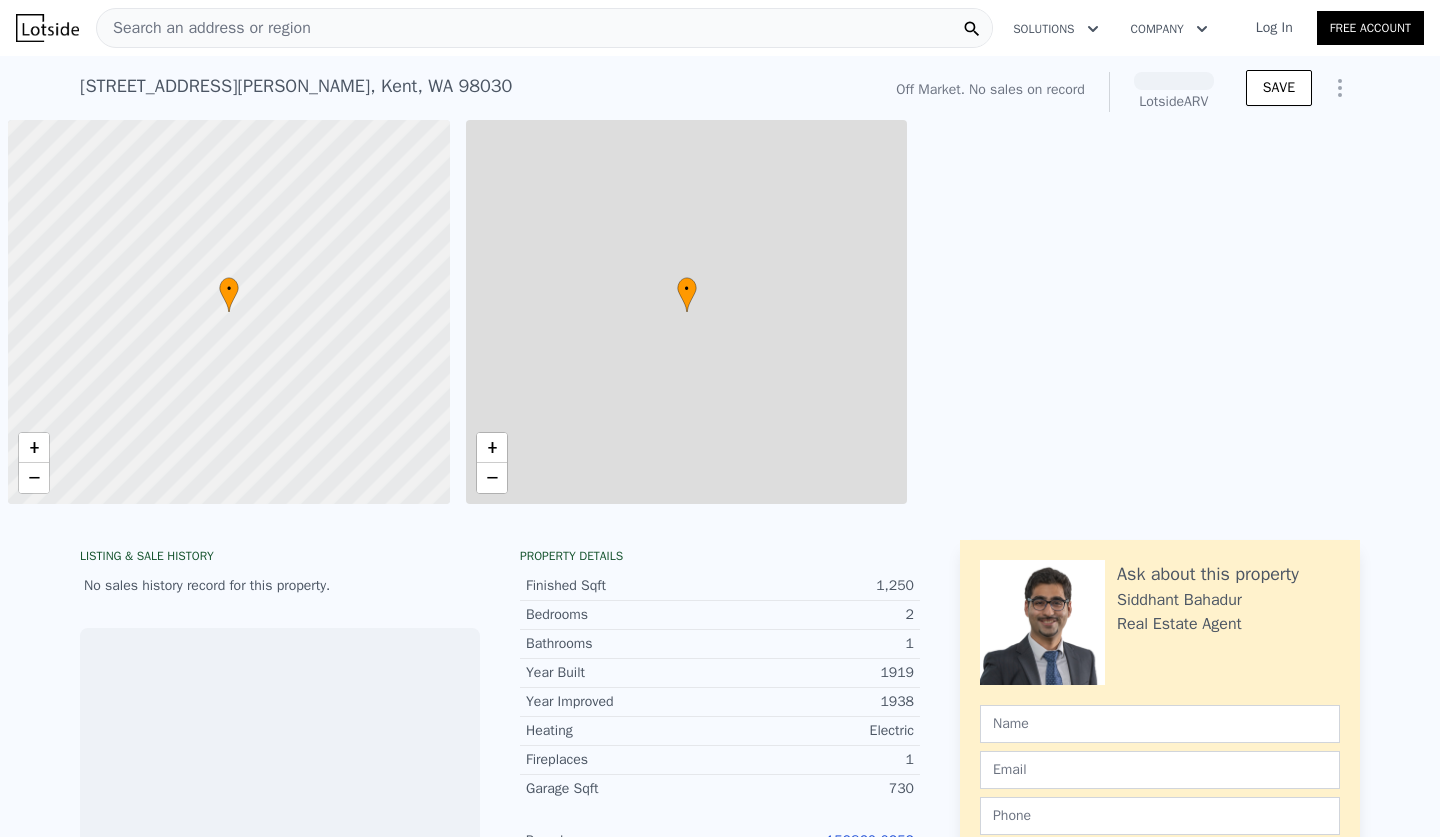 scroll, scrollTop: 0, scrollLeft: 0, axis: both 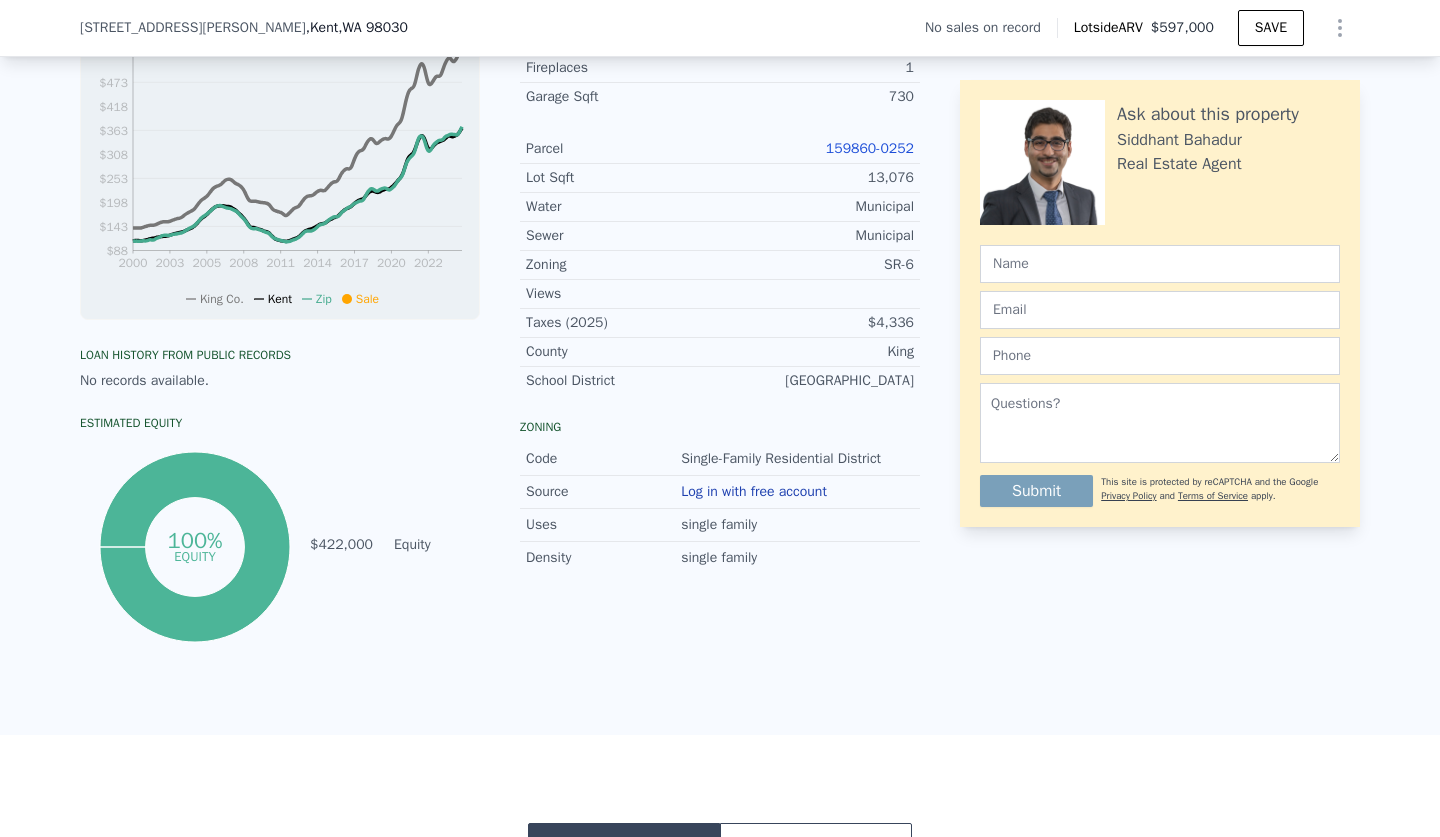 click on "159860-0252" at bounding box center [870, 148] 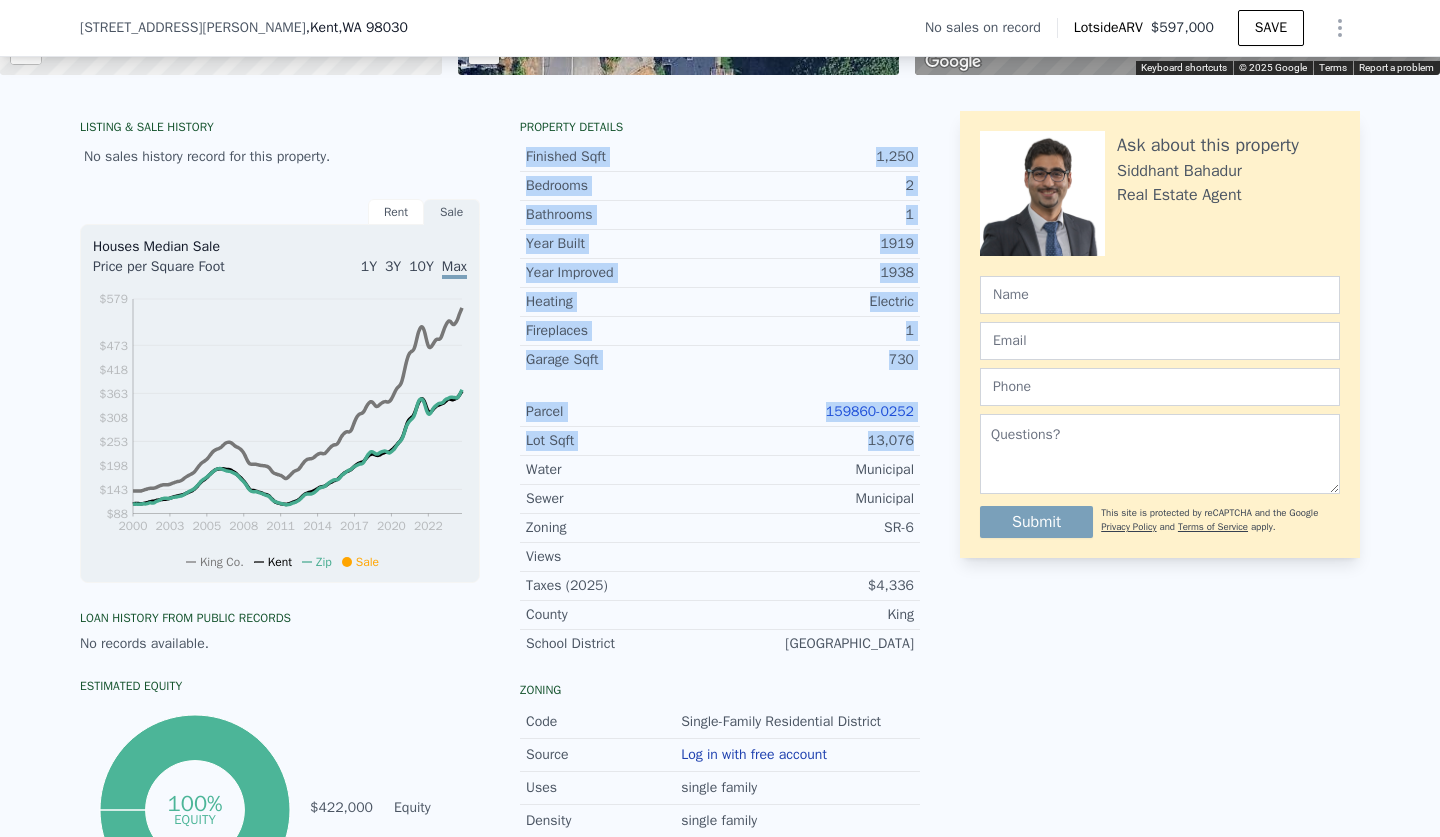 drag, startPoint x: 525, startPoint y: 152, endPoint x: 767, endPoint y: 449, distance: 383.10965 